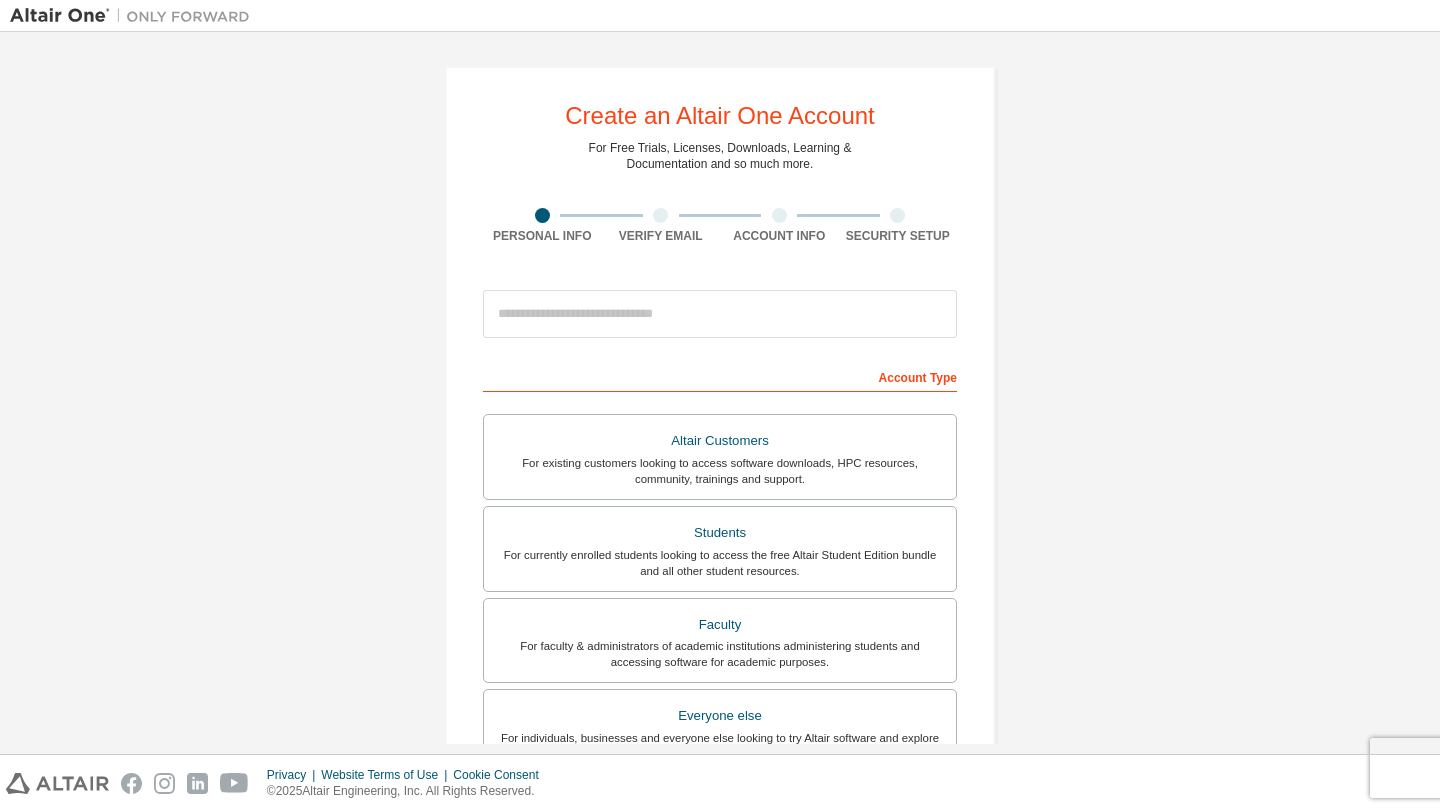 scroll, scrollTop: 0, scrollLeft: 0, axis: both 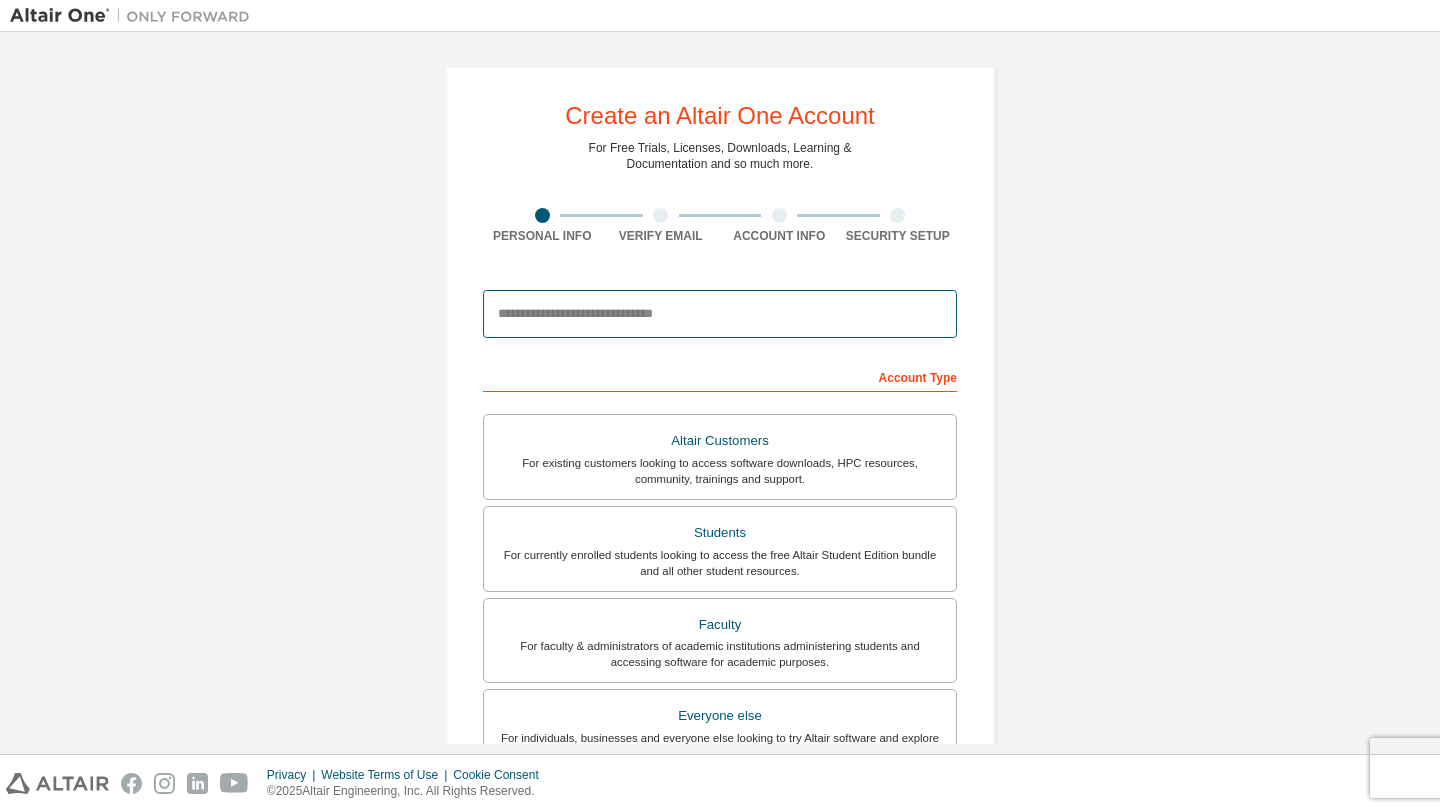 click at bounding box center (720, 314) 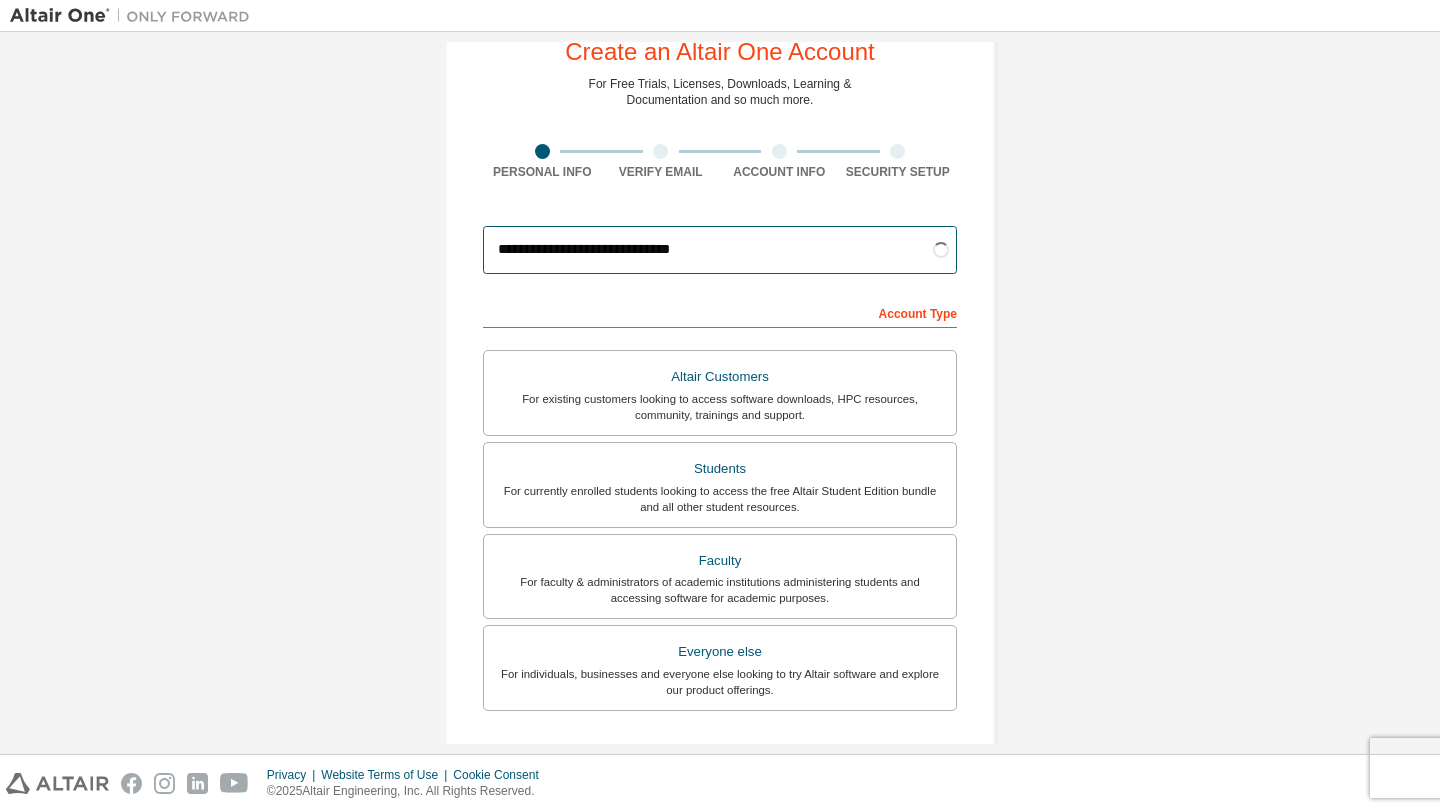 scroll, scrollTop: 68, scrollLeft: 0, axis: vertical 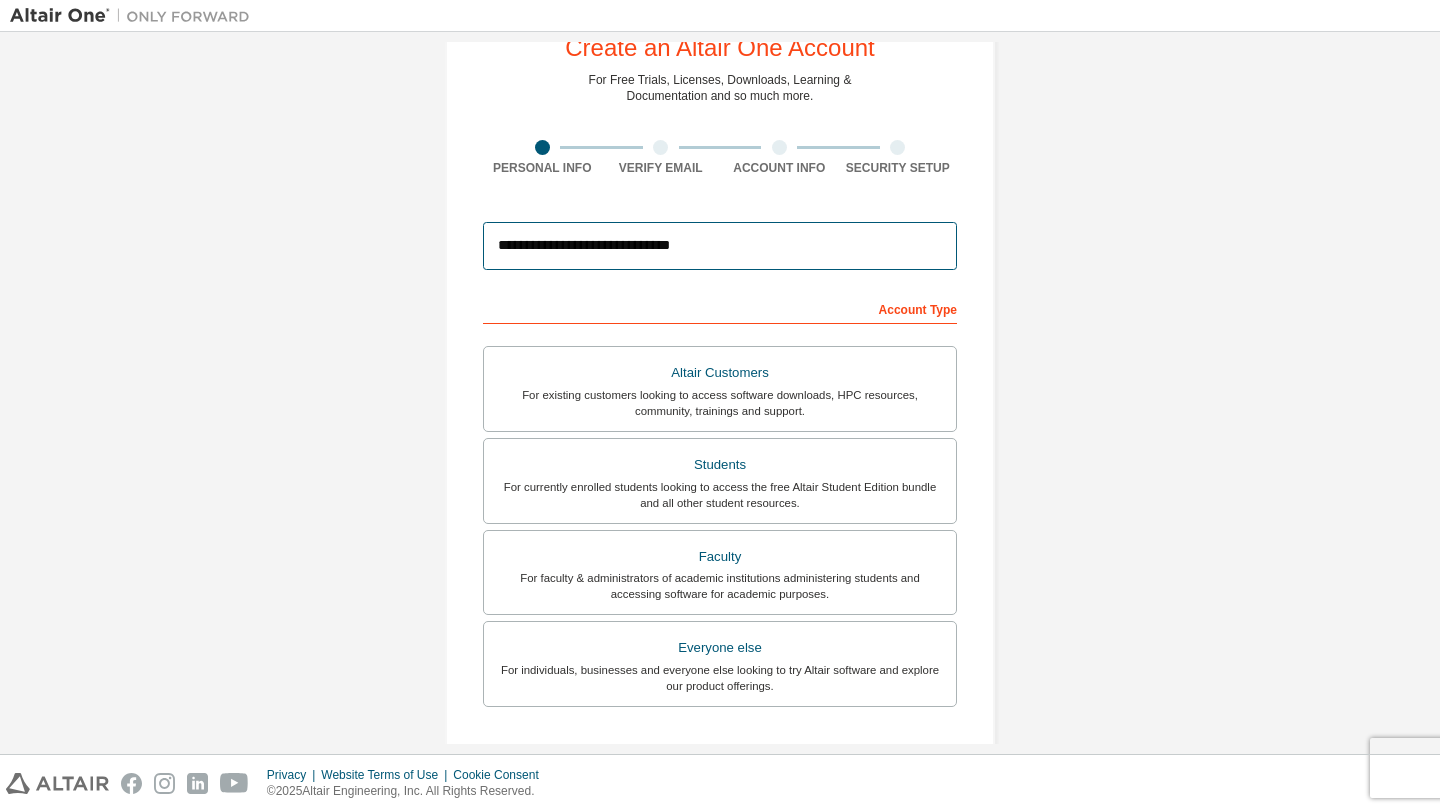 click on "**********" at bounding box center [720, 246] 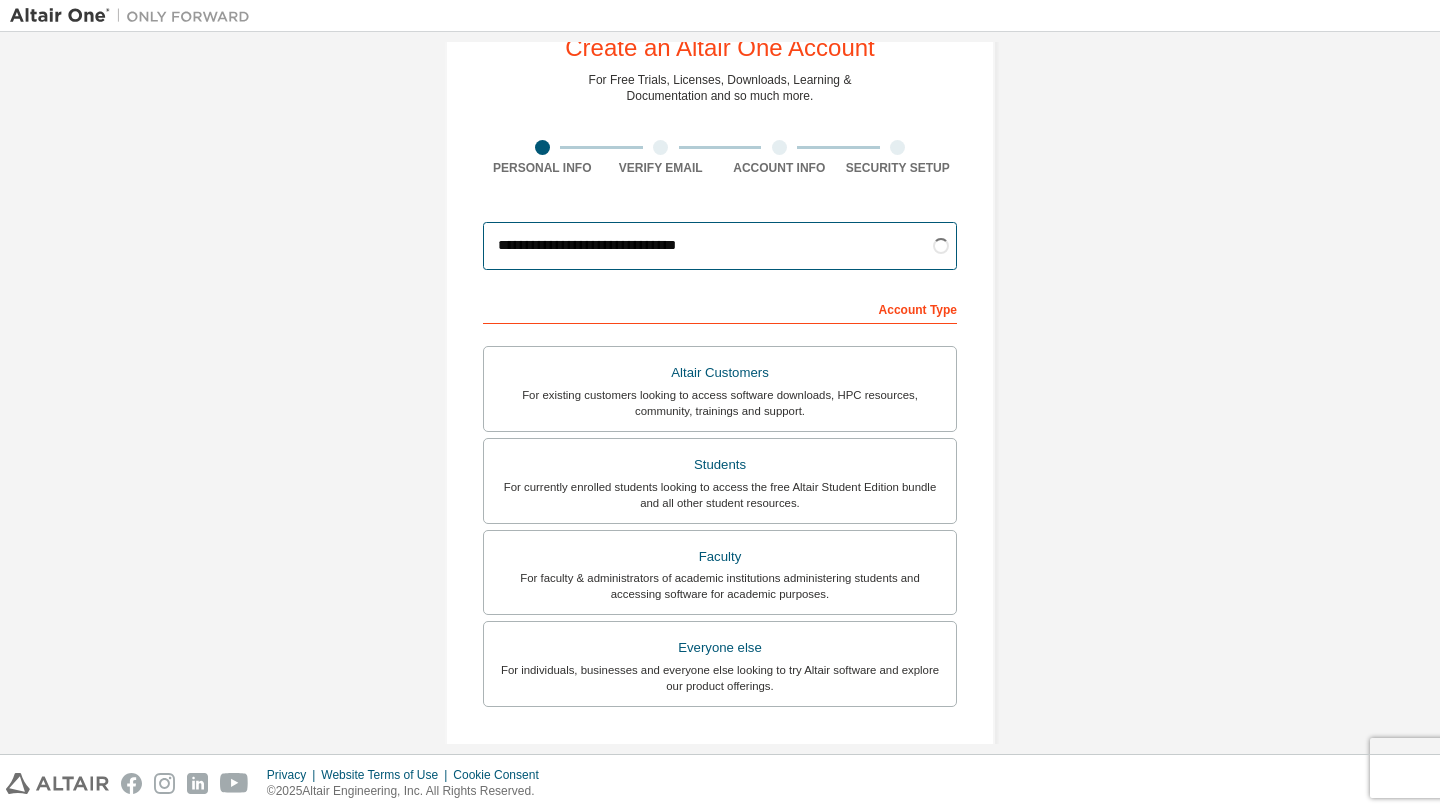 type on "**********" 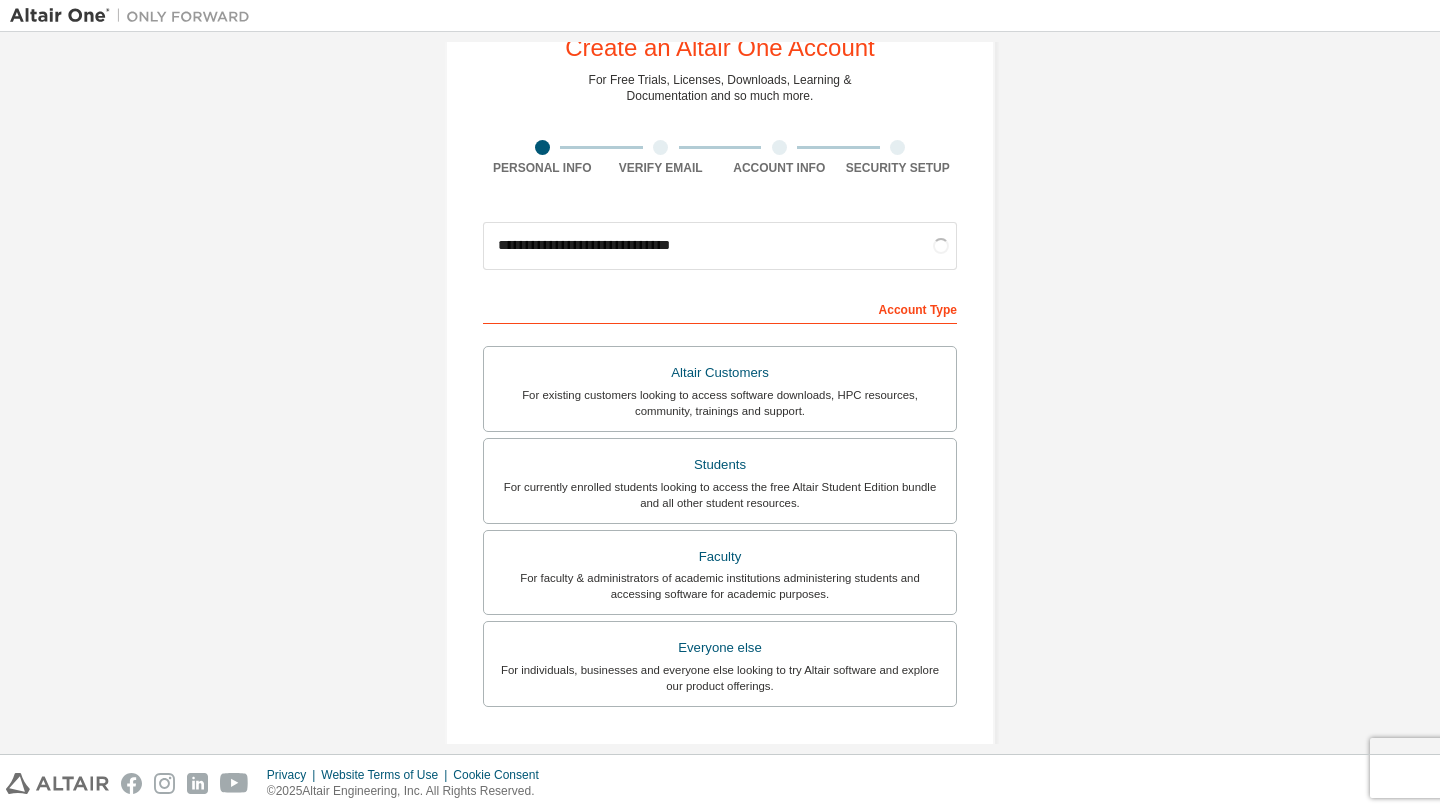click on "Account Type" at bounding box center [720, 308] 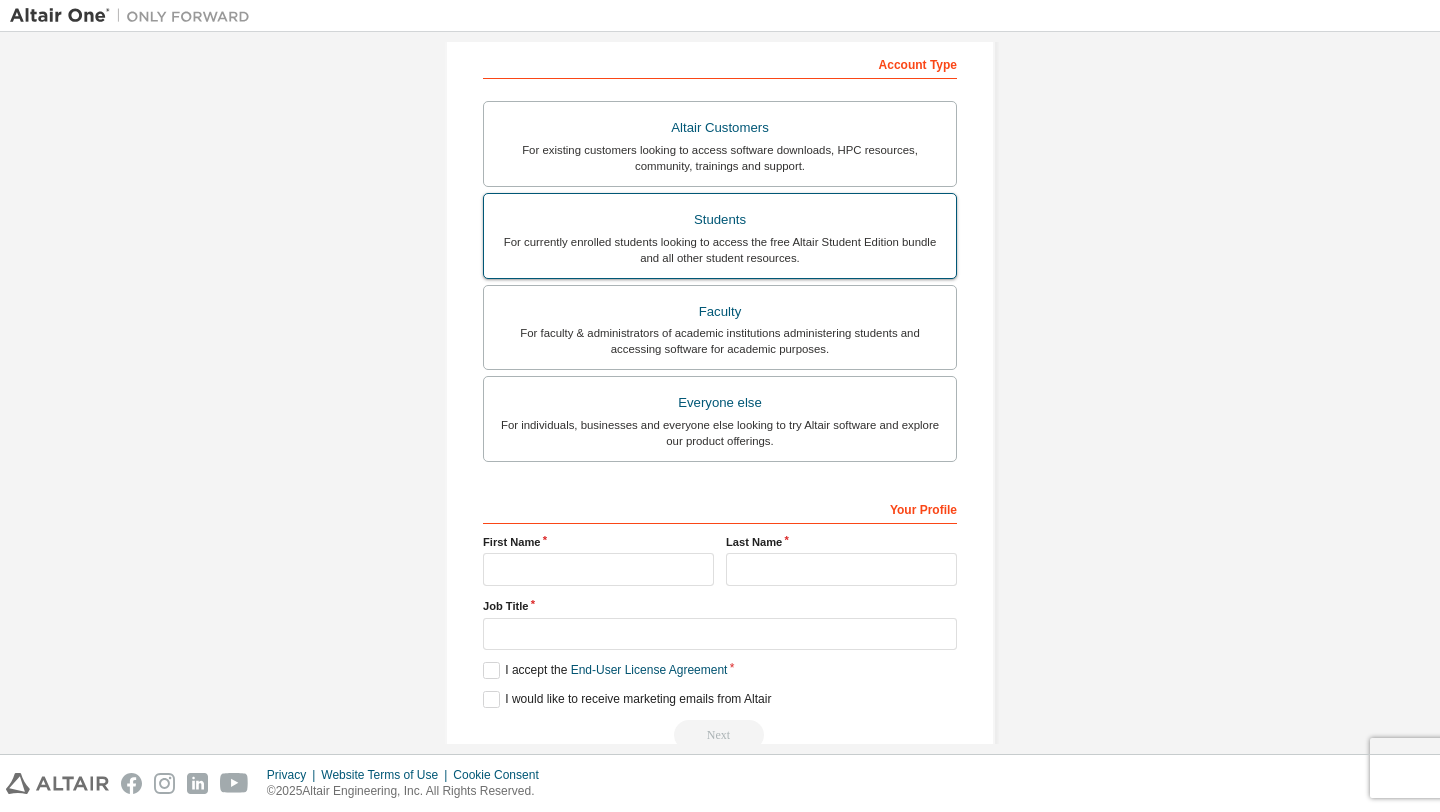 scroll, scrollTop: 357, scrollLeft: 0, axis: vertical 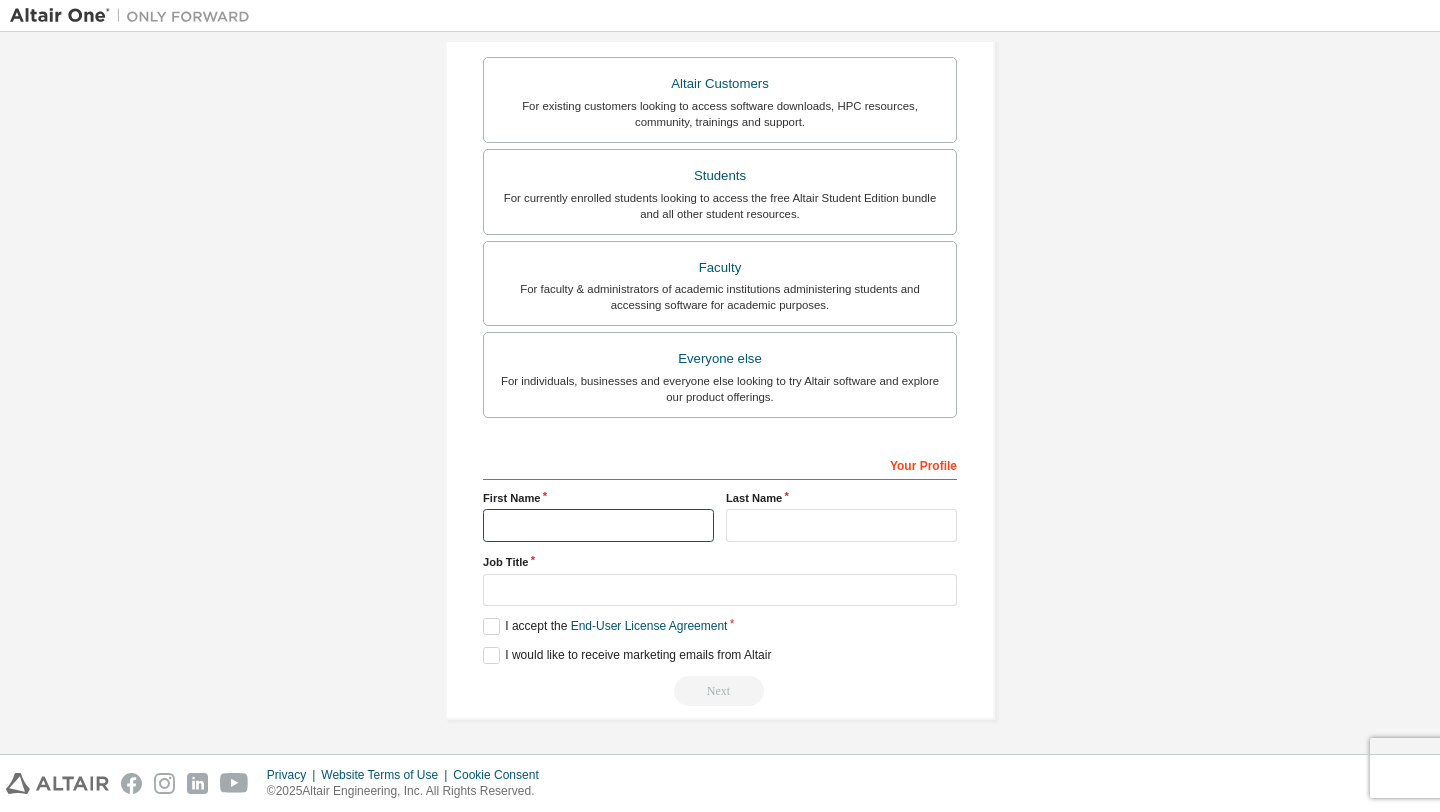 click at bounding box center [598, 525] 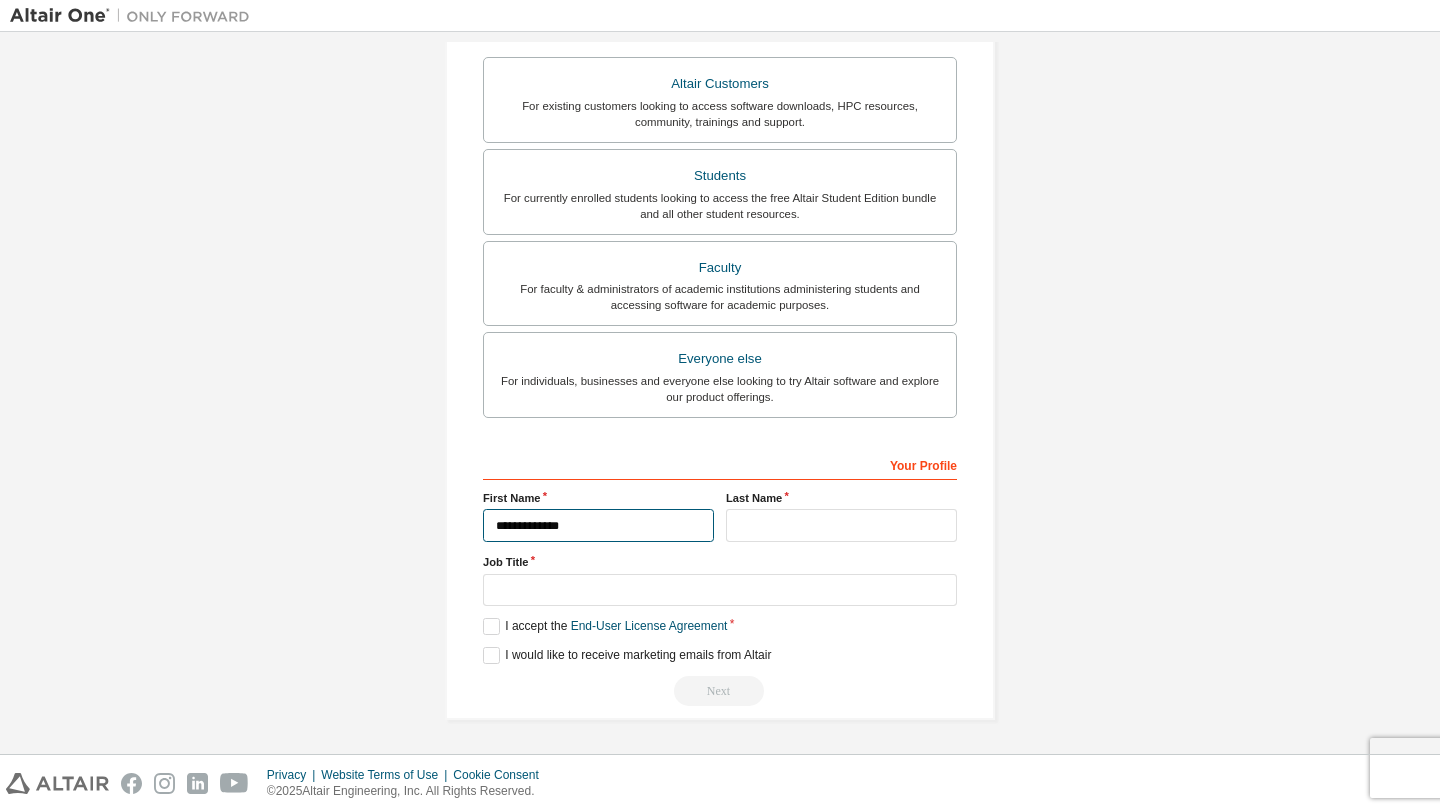 type on "**********" 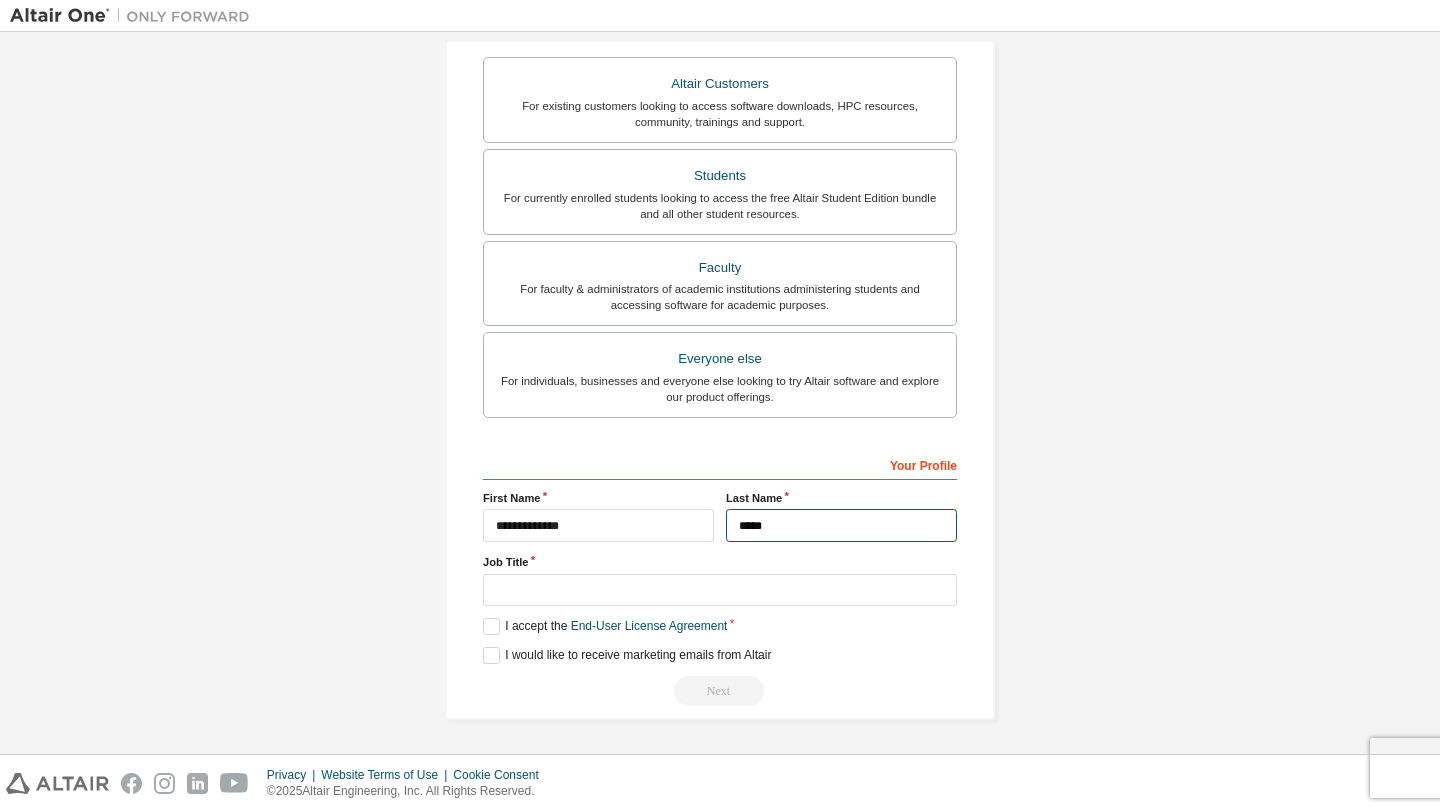 type on "*****" 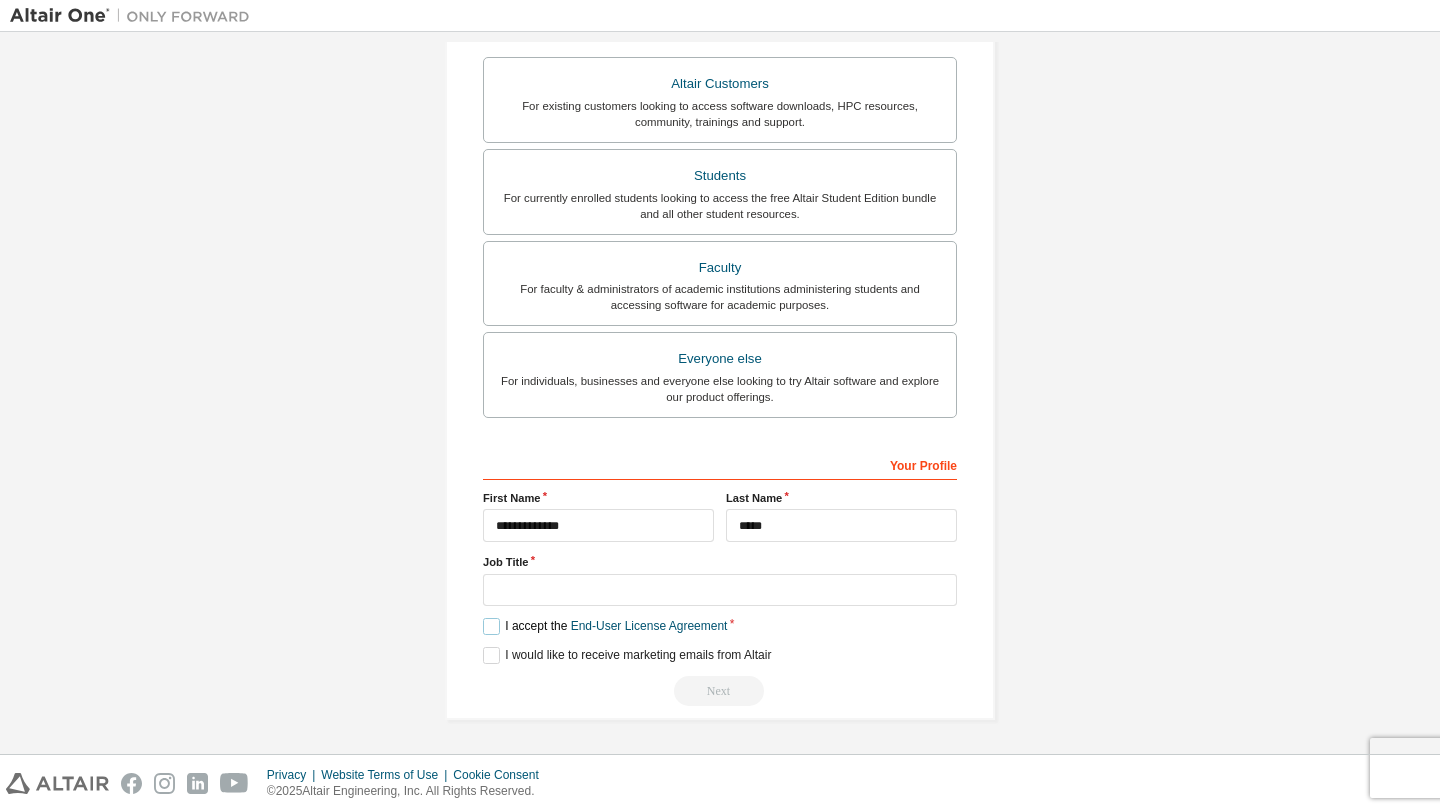 click on "I accept the    End-User License Agreement" at bounding box center (605, 626) 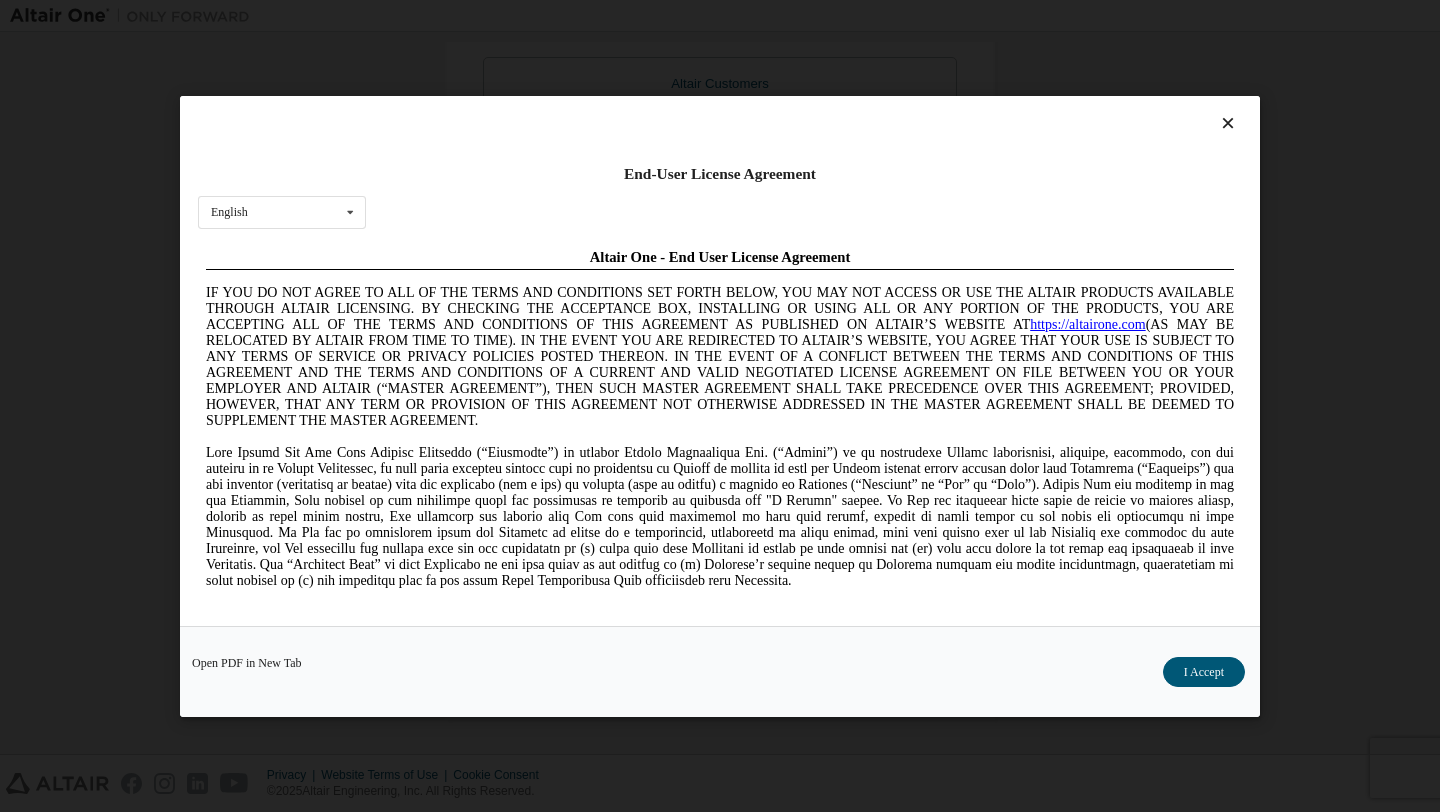 scroll, scrollTop: 0, scrollLeft: 0, axis: both 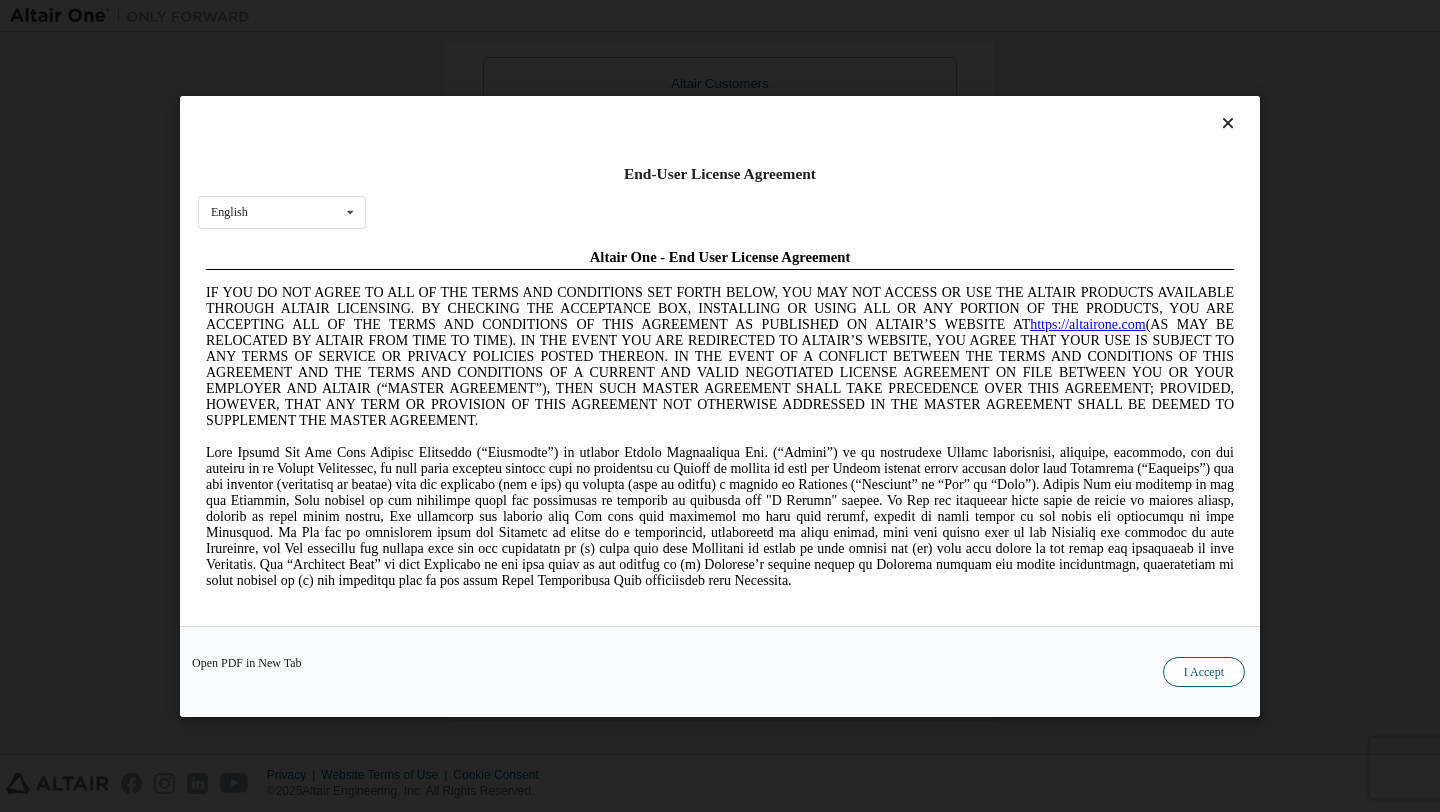 click on "I Accept" at bounding box center (1204, 671) 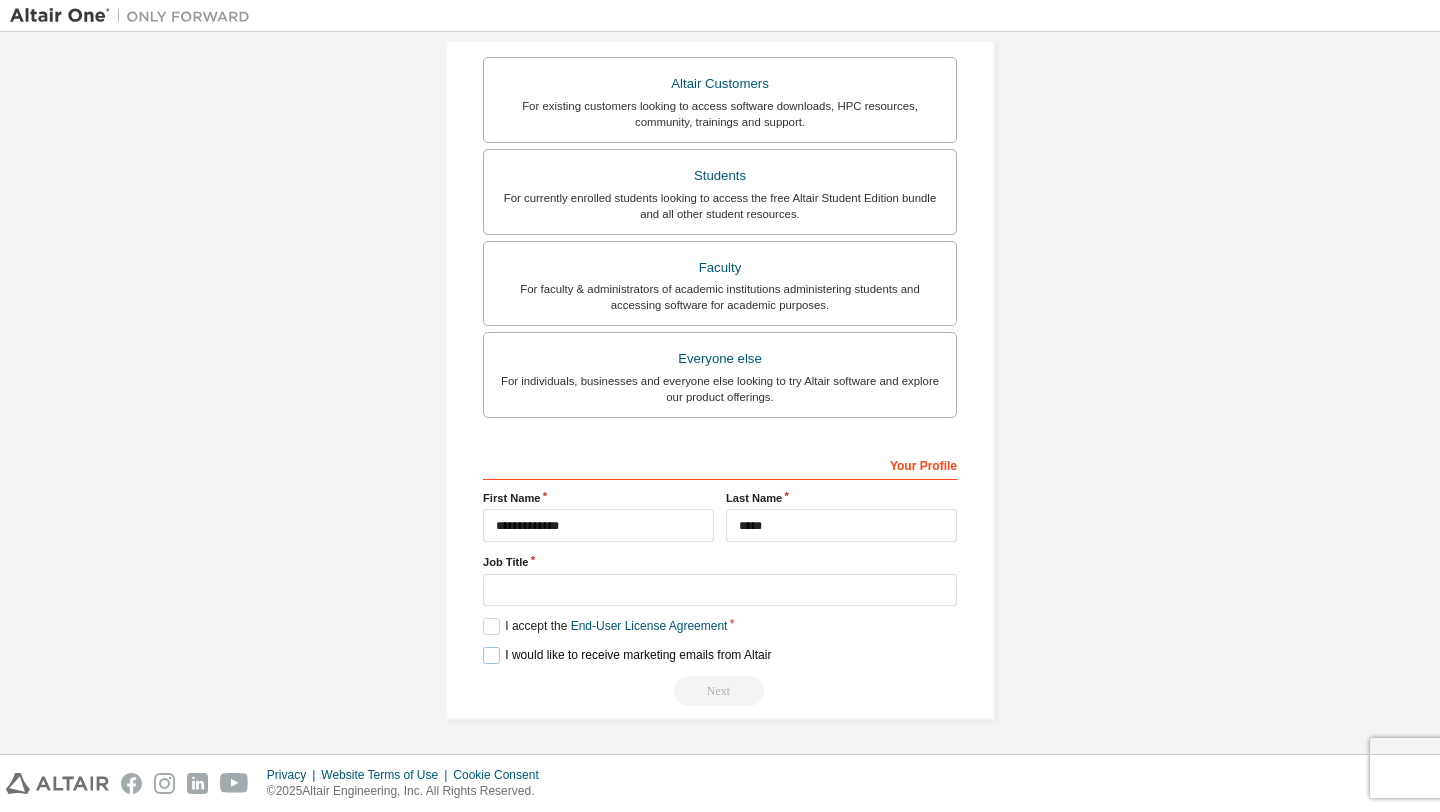 click on "I would like to receive marketing emails from Altair" at bounding box center (627, 655) 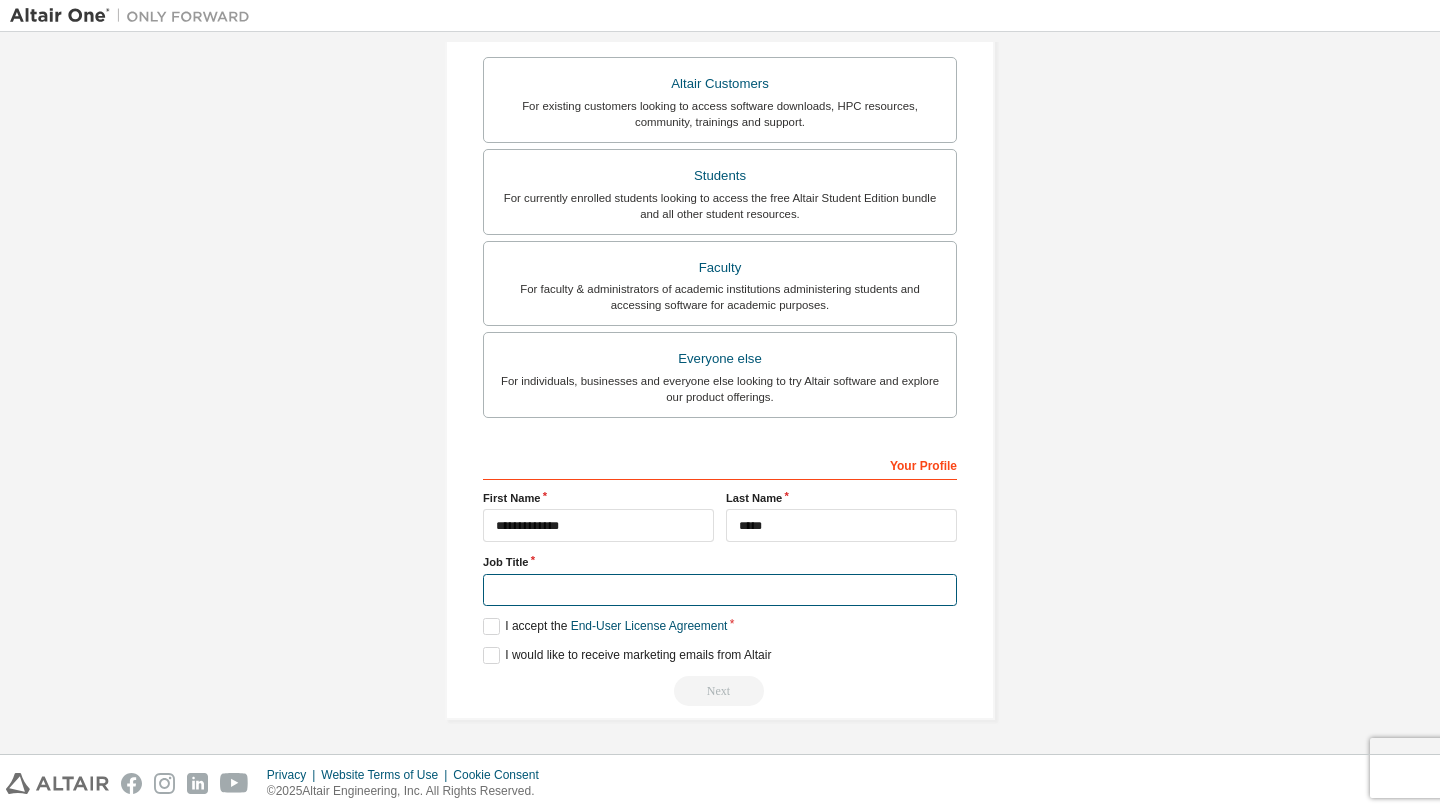 click at bounding box center [720, 590] 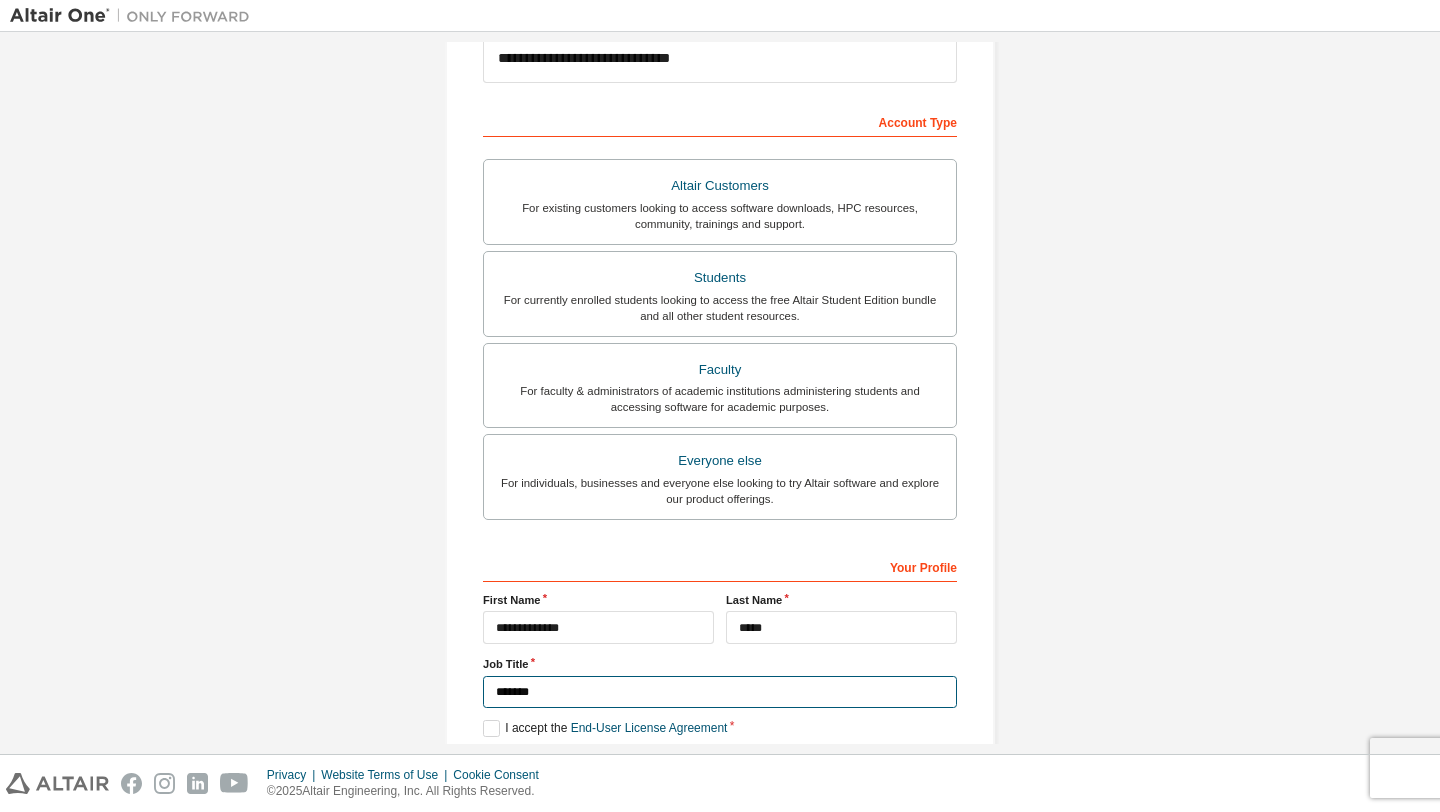 scroll, scrollTop: 247, scrollLeft: 0, axis: vertical 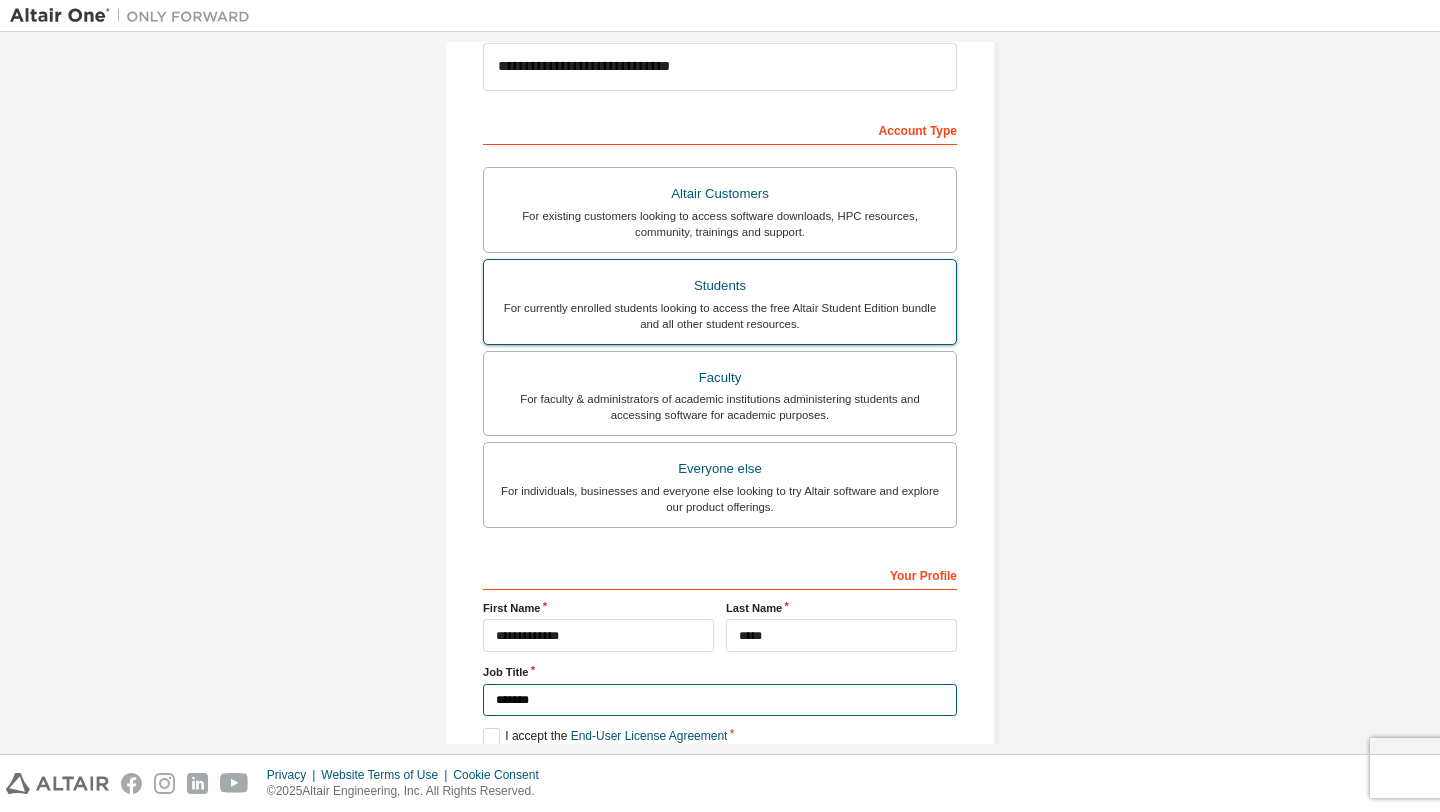 type on "*******" 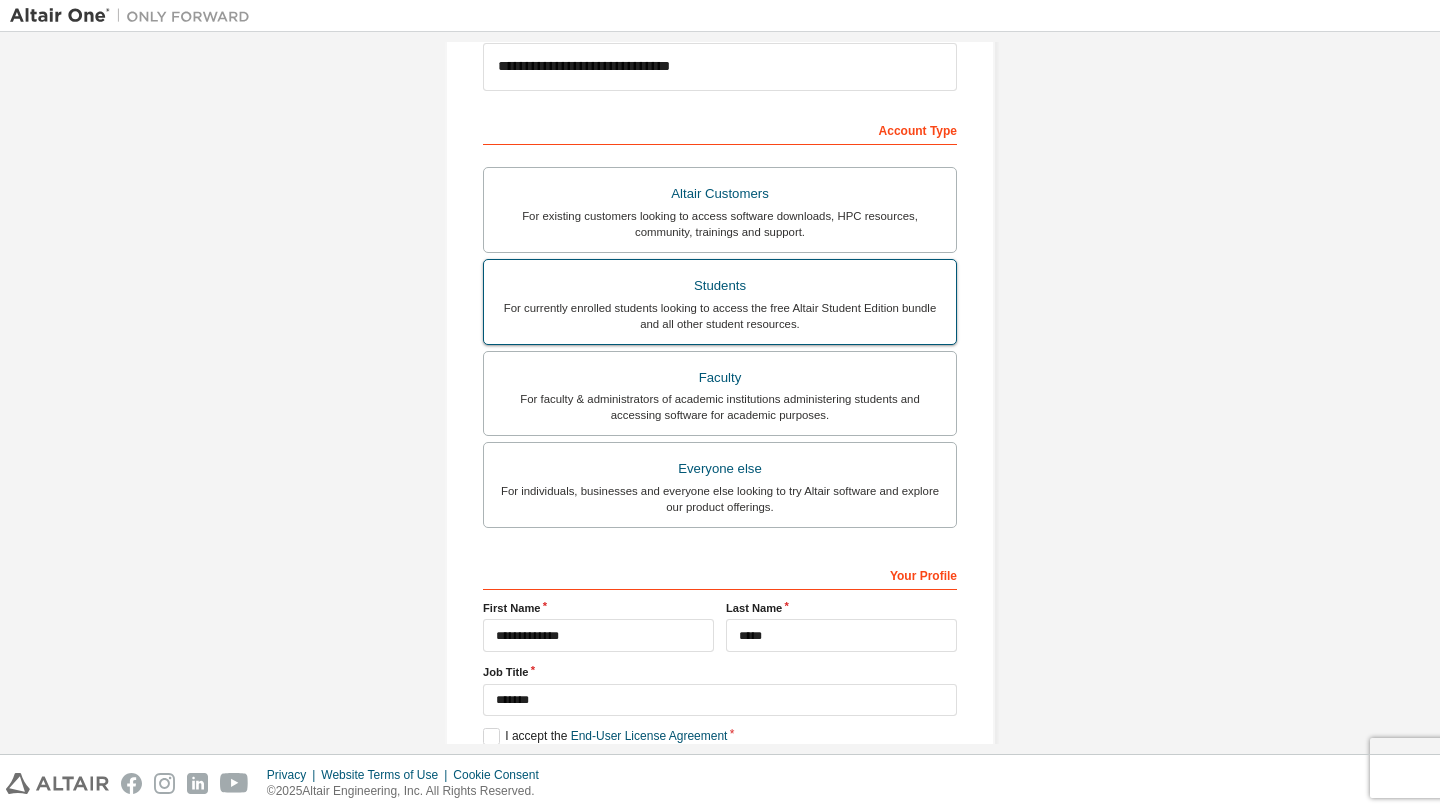 click on "For currently enrolled students looking to access the free Altair Student Edition bundle and all other student resources." at bounding box center (720, 316) 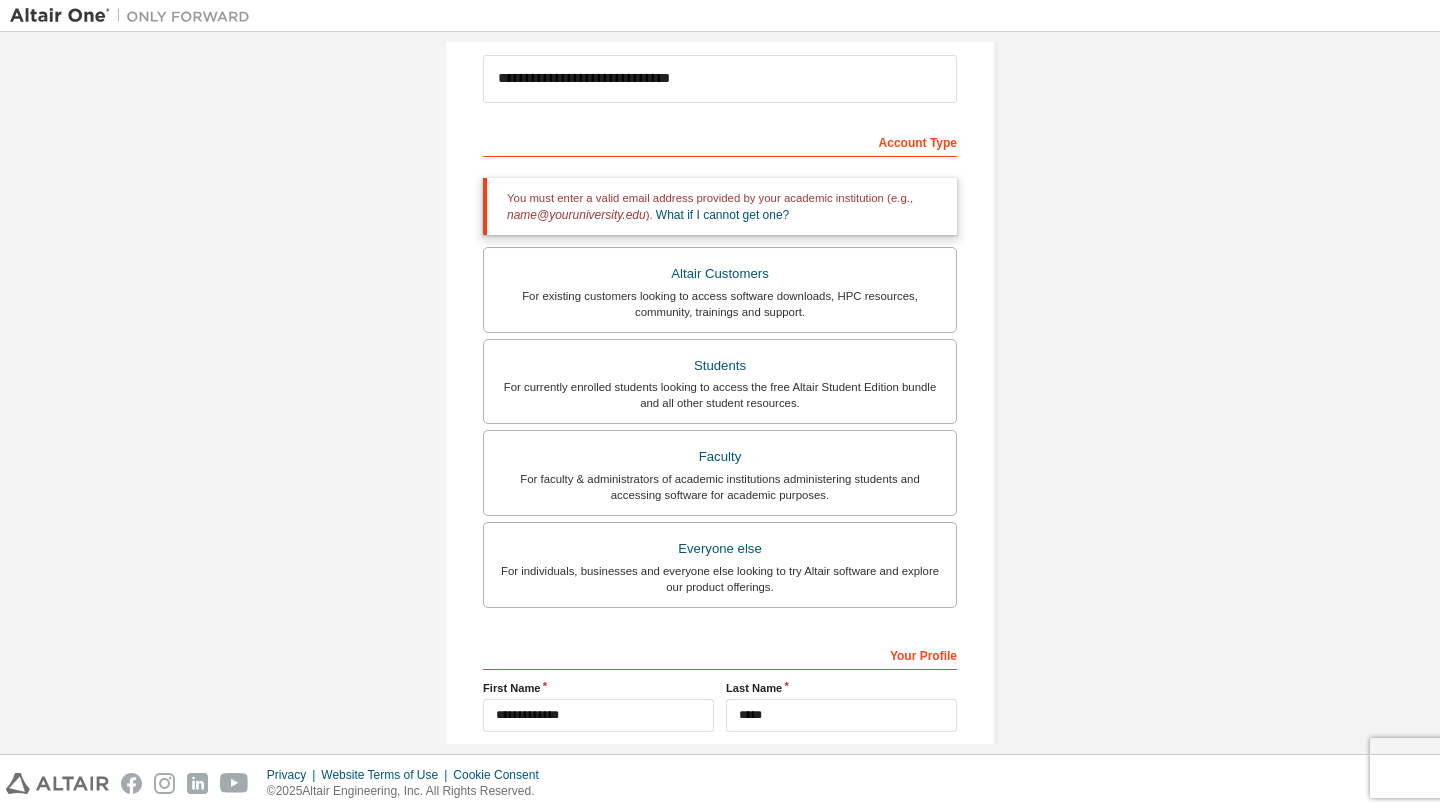 scroll, scrollTop: 234, scrollLeft: 0, axis: vertical 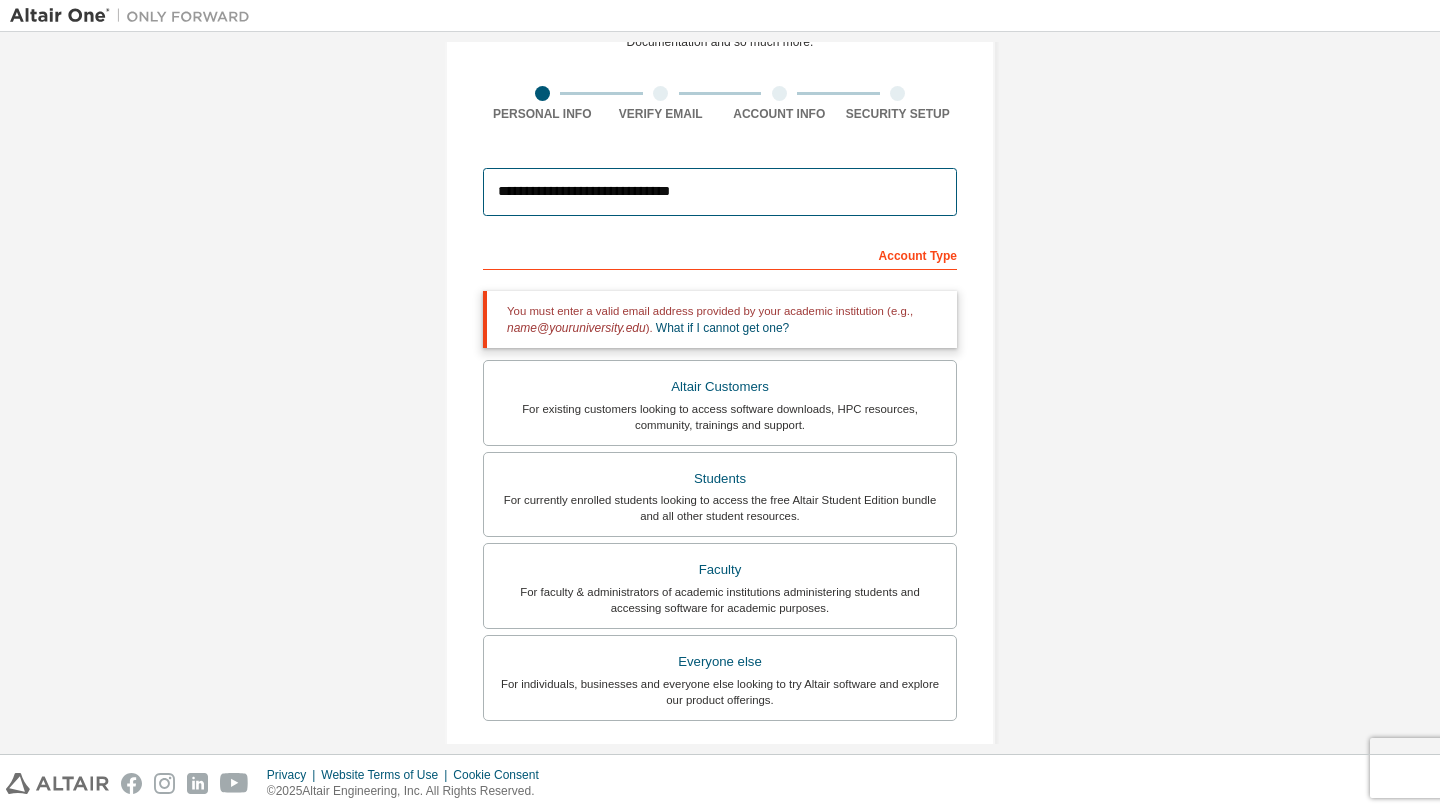 drag, startPoint x: 718, startPoint y: 79, endPoint x: 443, endPoint y: 47, distance: 276.85556 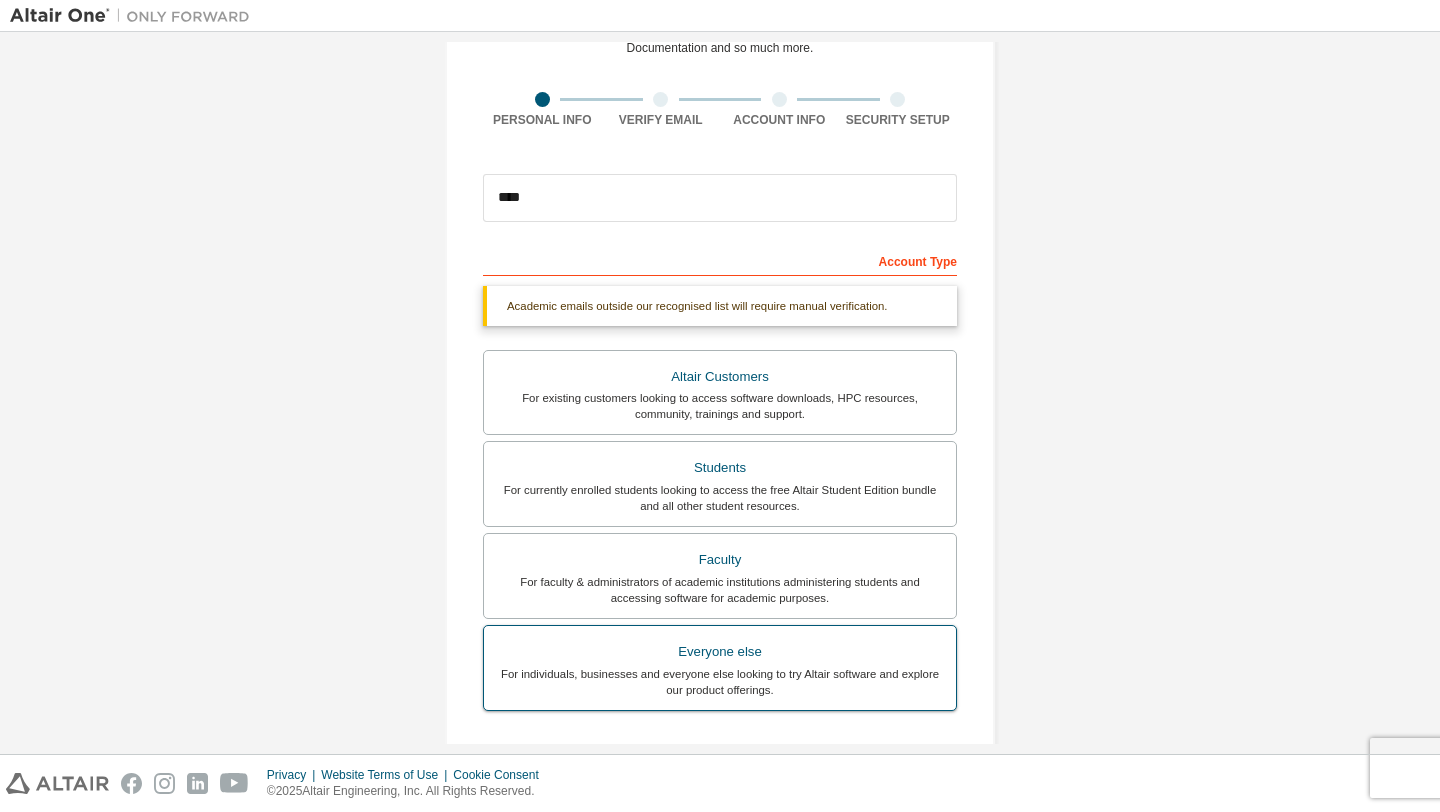 click on "For individuals, businesses and everyone else looking to try Altair software and explore our product offerings." at bounding box center [720, 682] 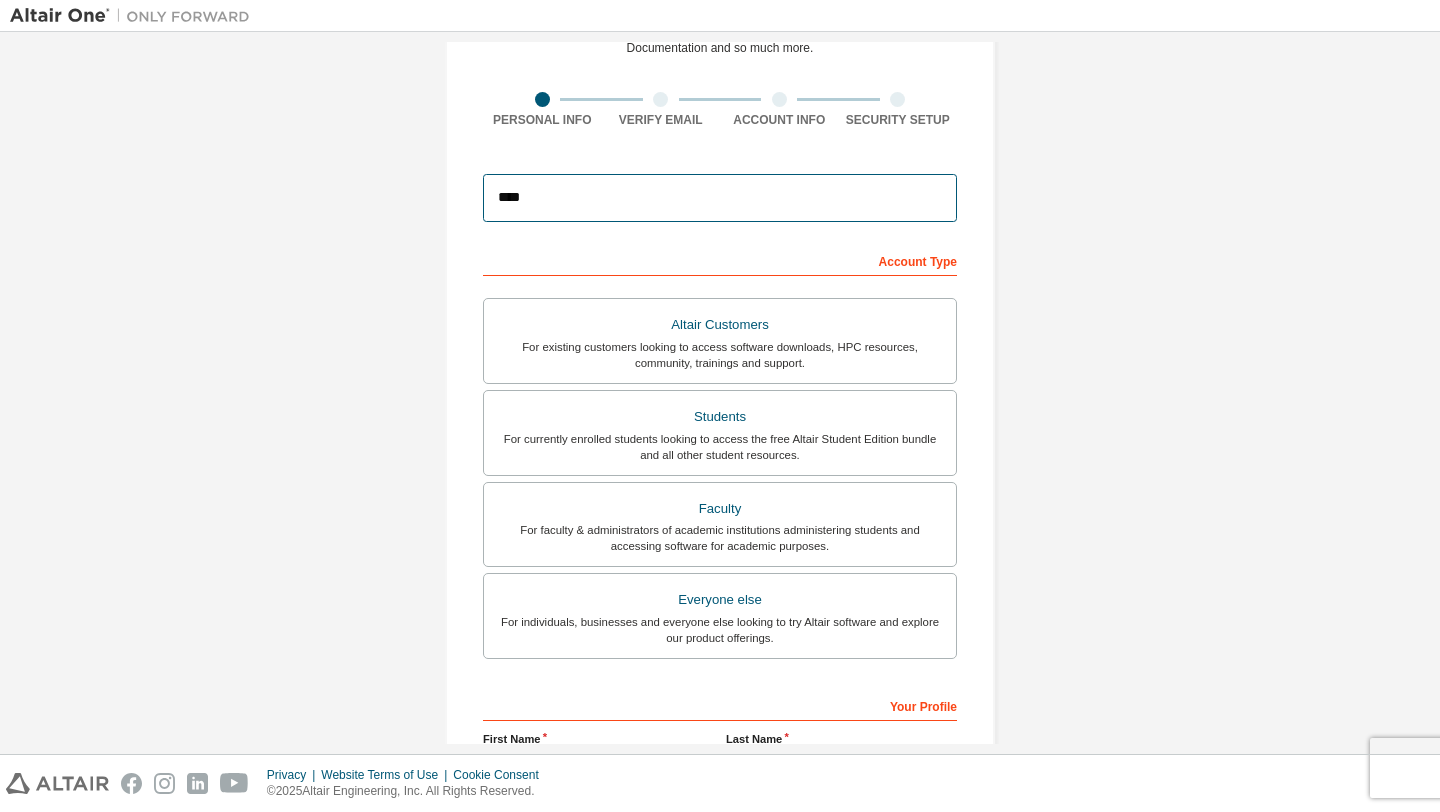 click on "****" at bounding box center (720, 198) 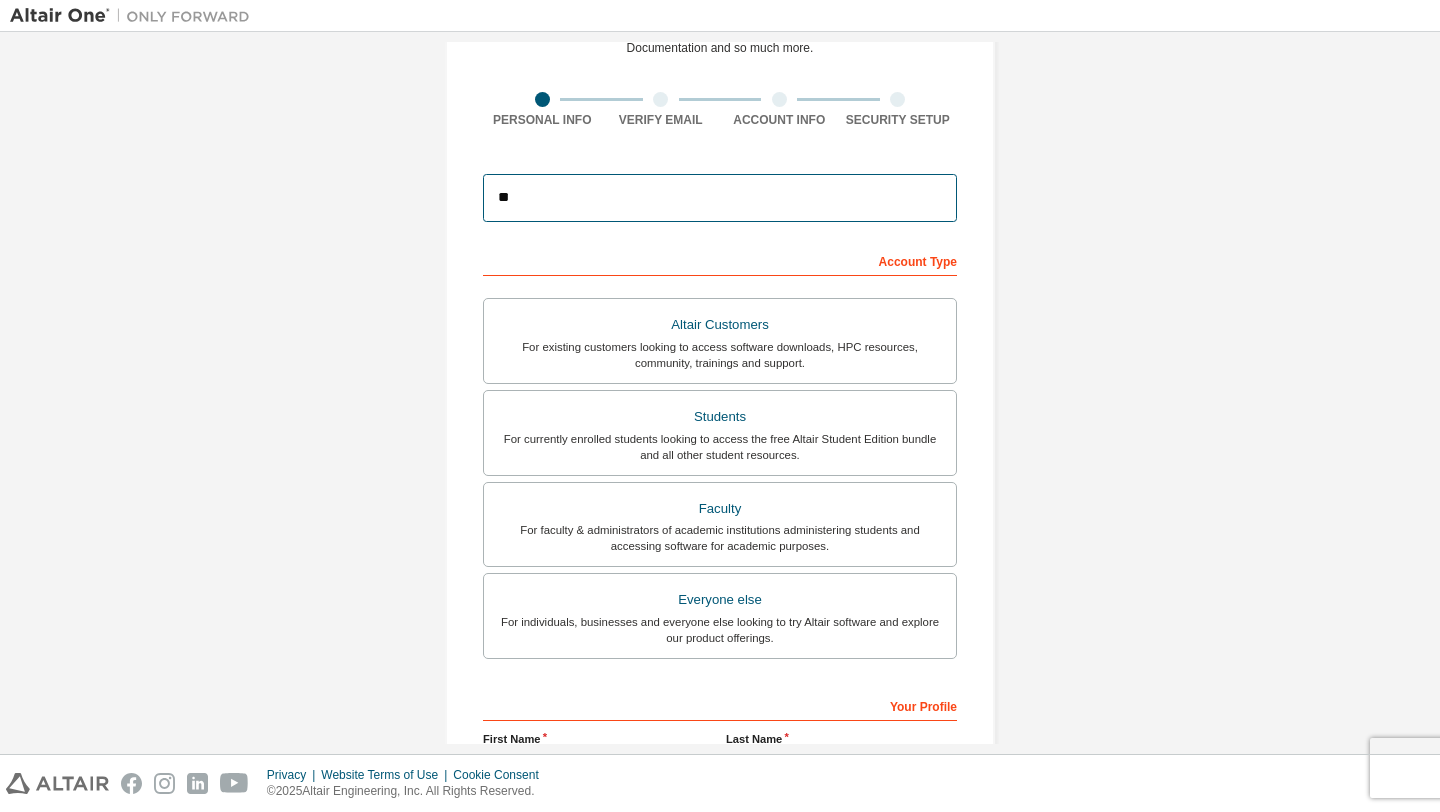 type on "*" 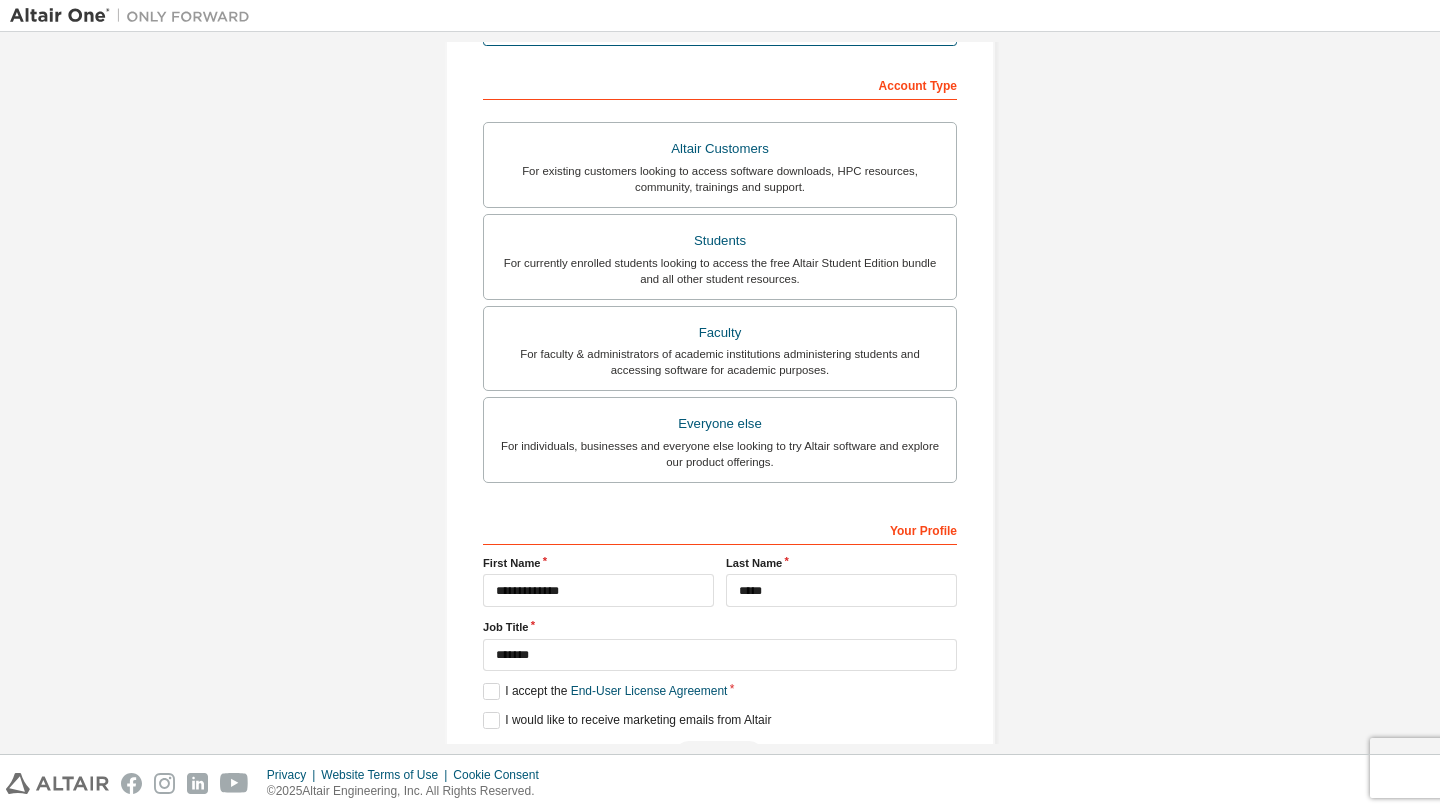 scroll, scrollTop: 291, scrollLeft: 0, axis: vertical 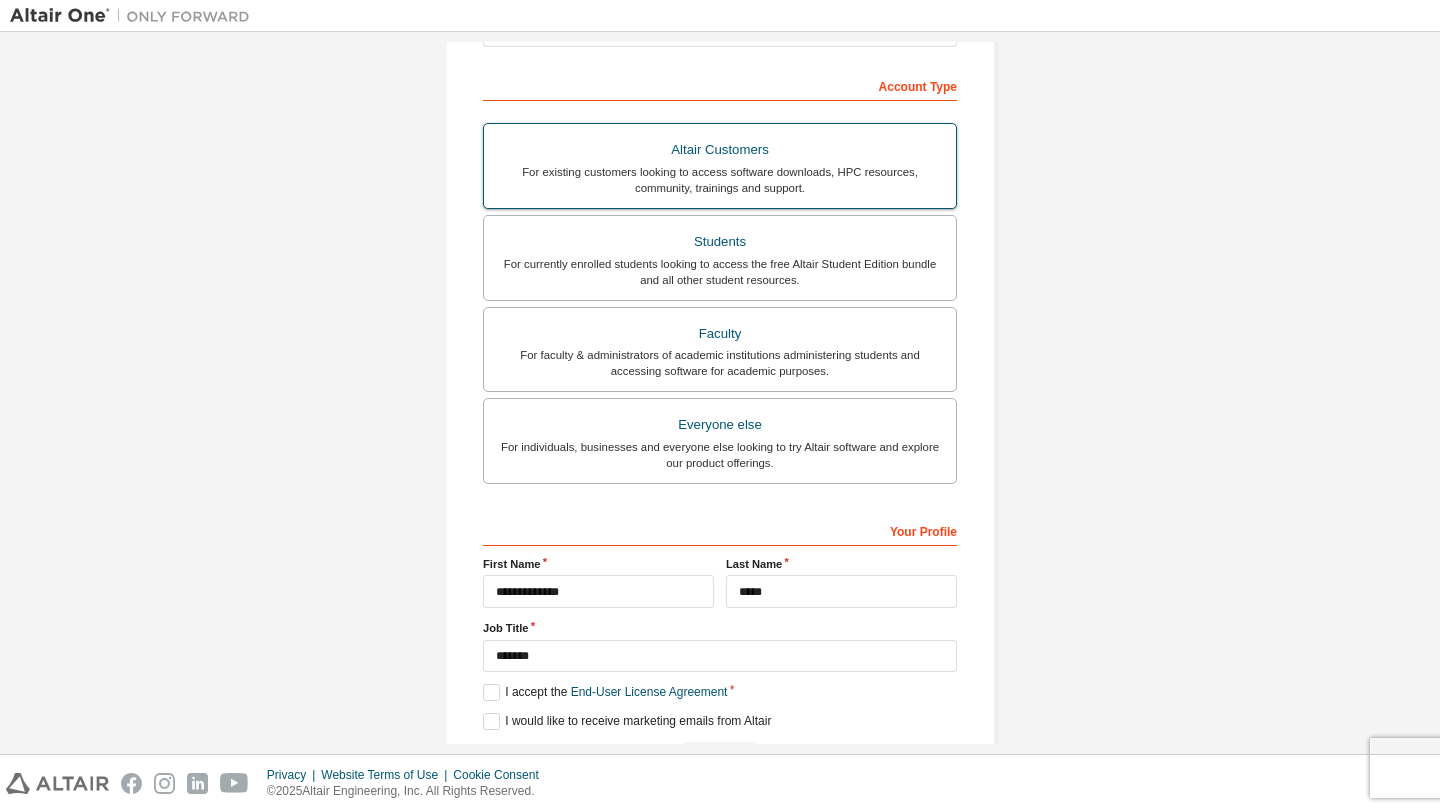 click on "Altair Customers" at bounding box center [720, 150] 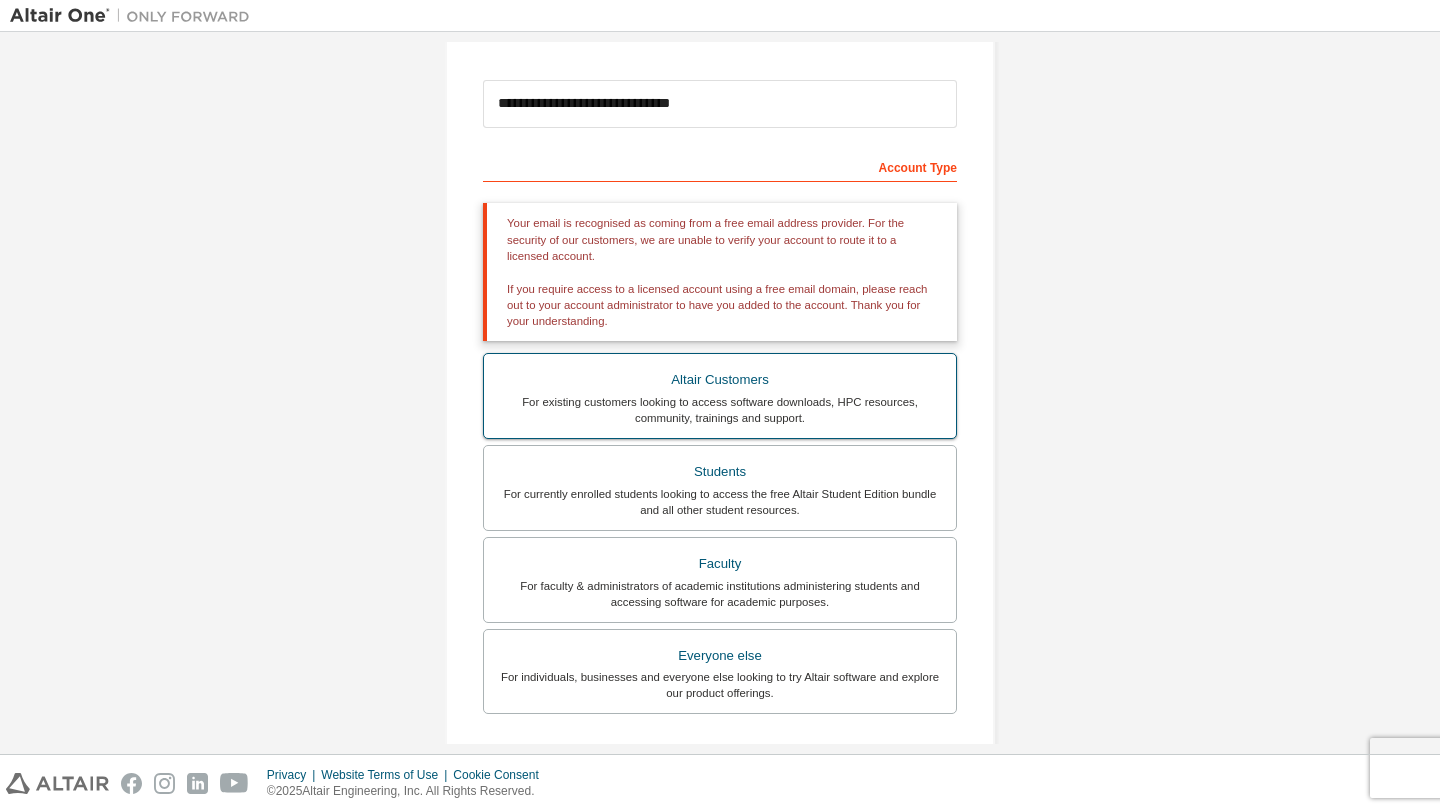 scroll, scrollTop: 270, scrollLeft: 0, axis: vertical 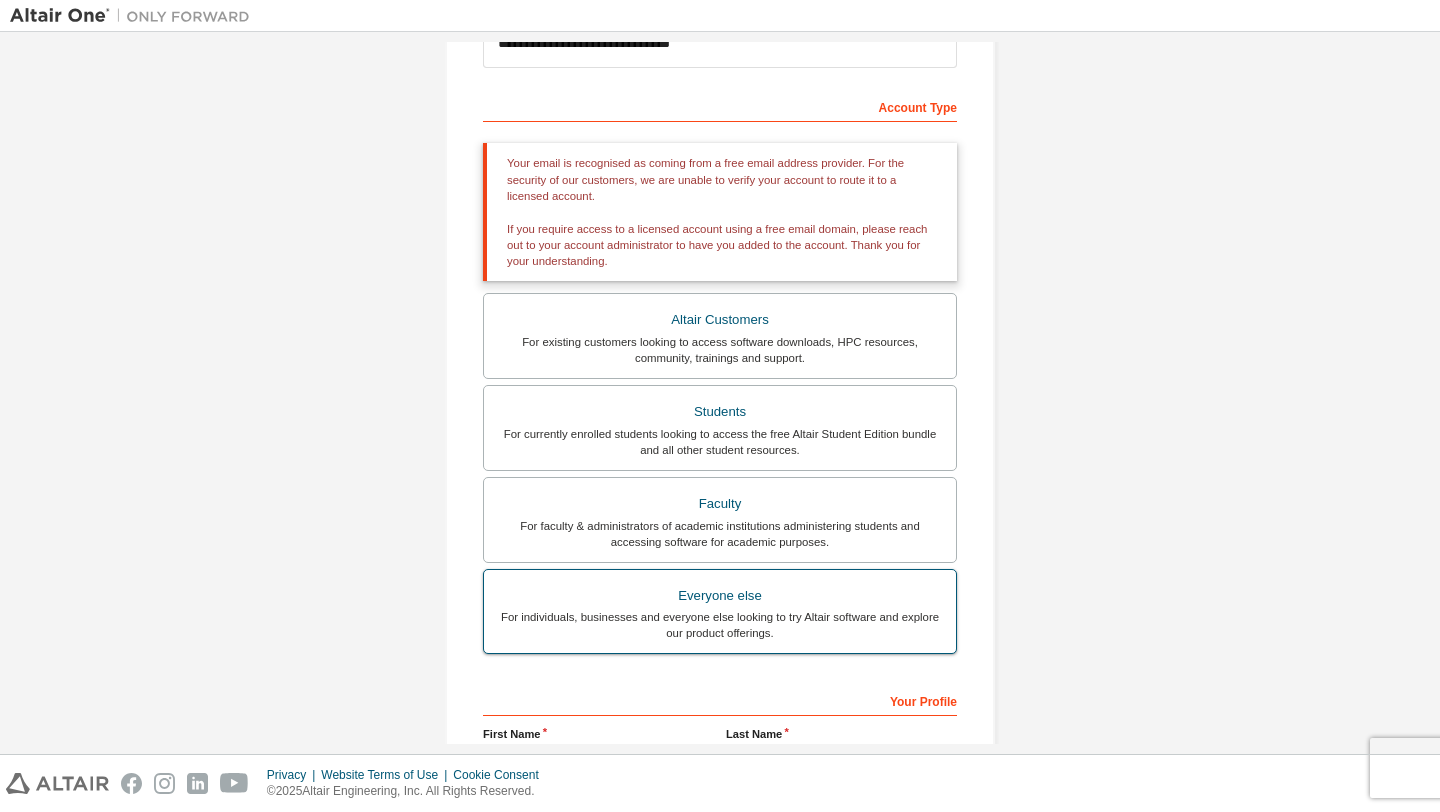 click on "For individuals, businesses and everyone else looking to try Altair software and explore our product offerings." at bounding box center (720, 625) 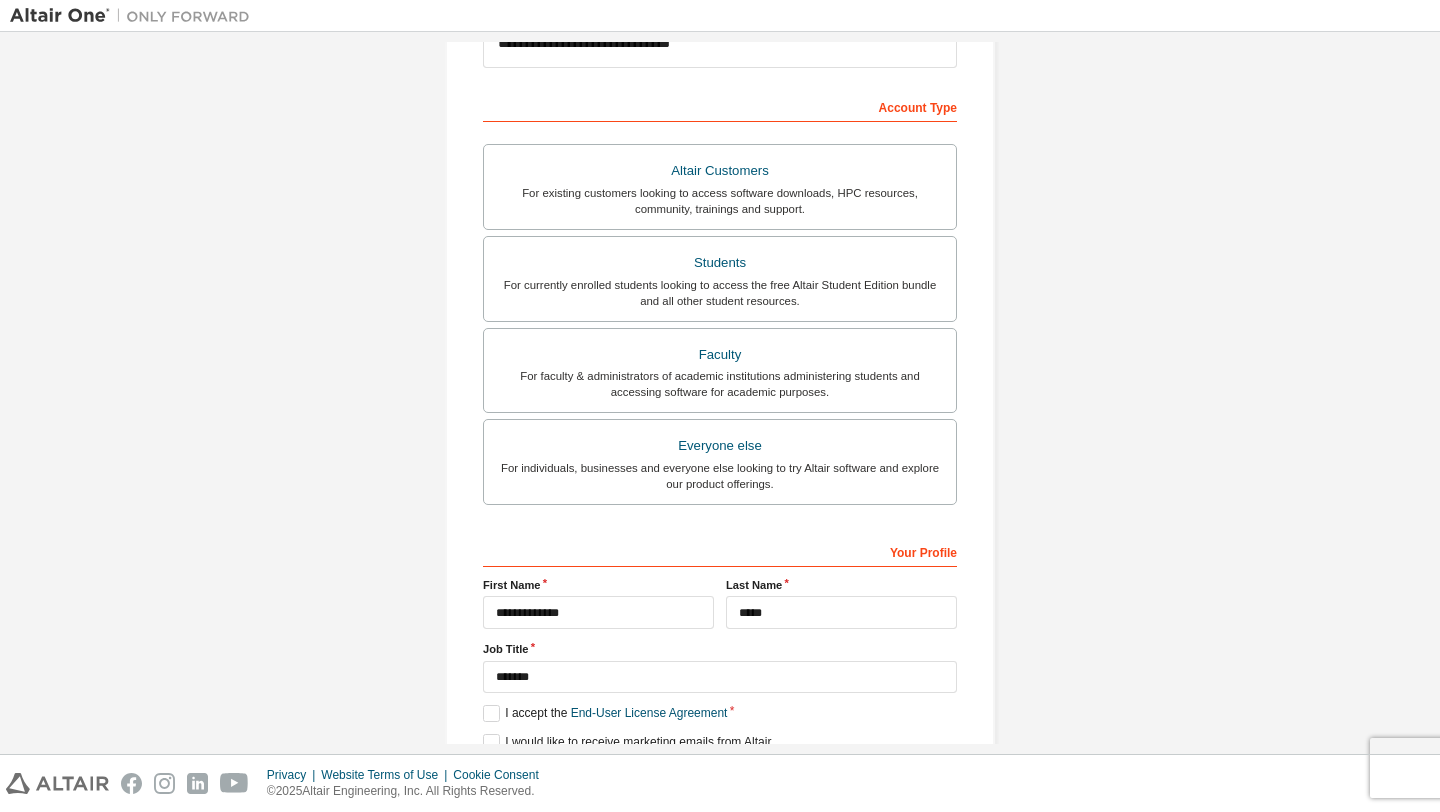 scroll, scrollTop: 0, scrollLeft: 0, axis: both 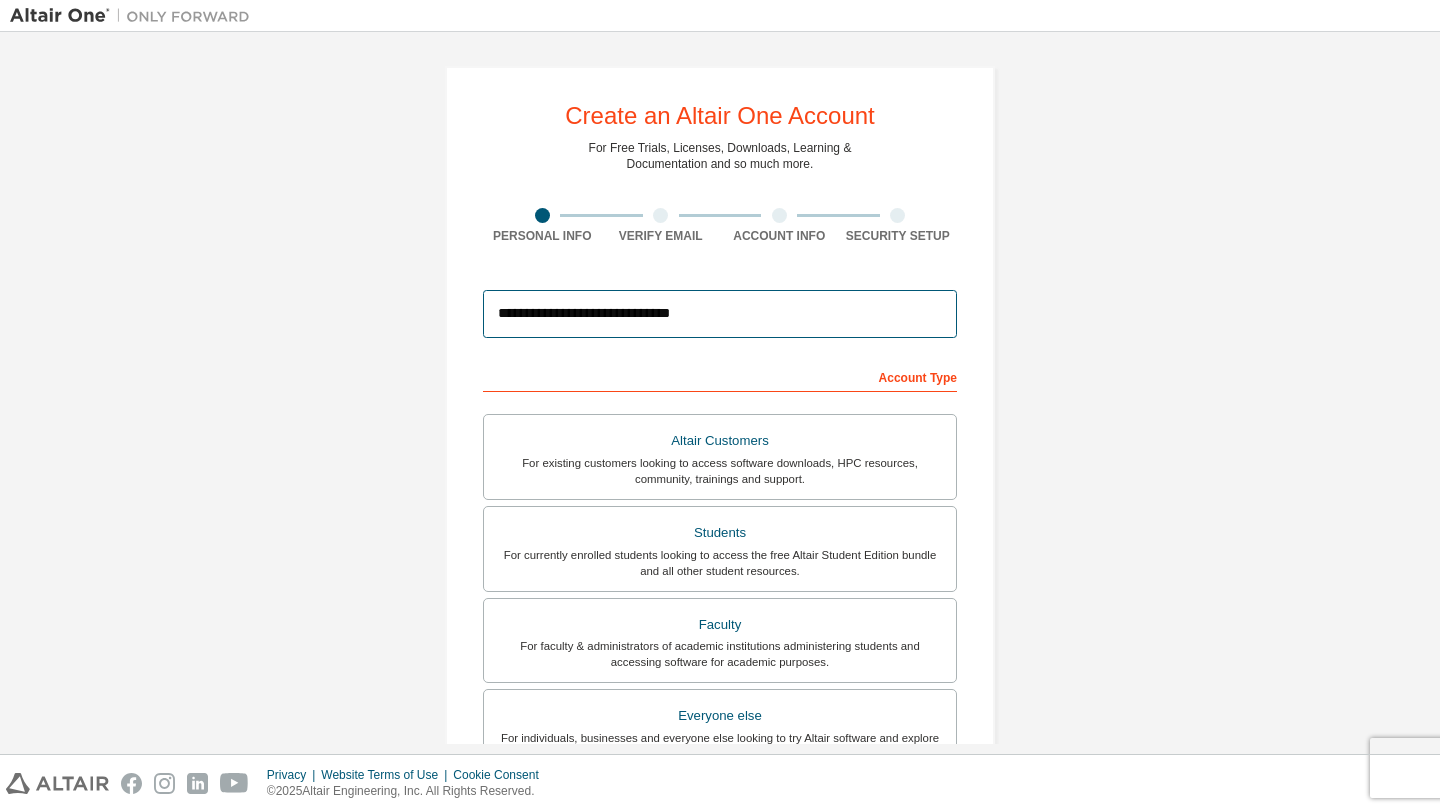 click on "**********" at bounding box center (720, 314) 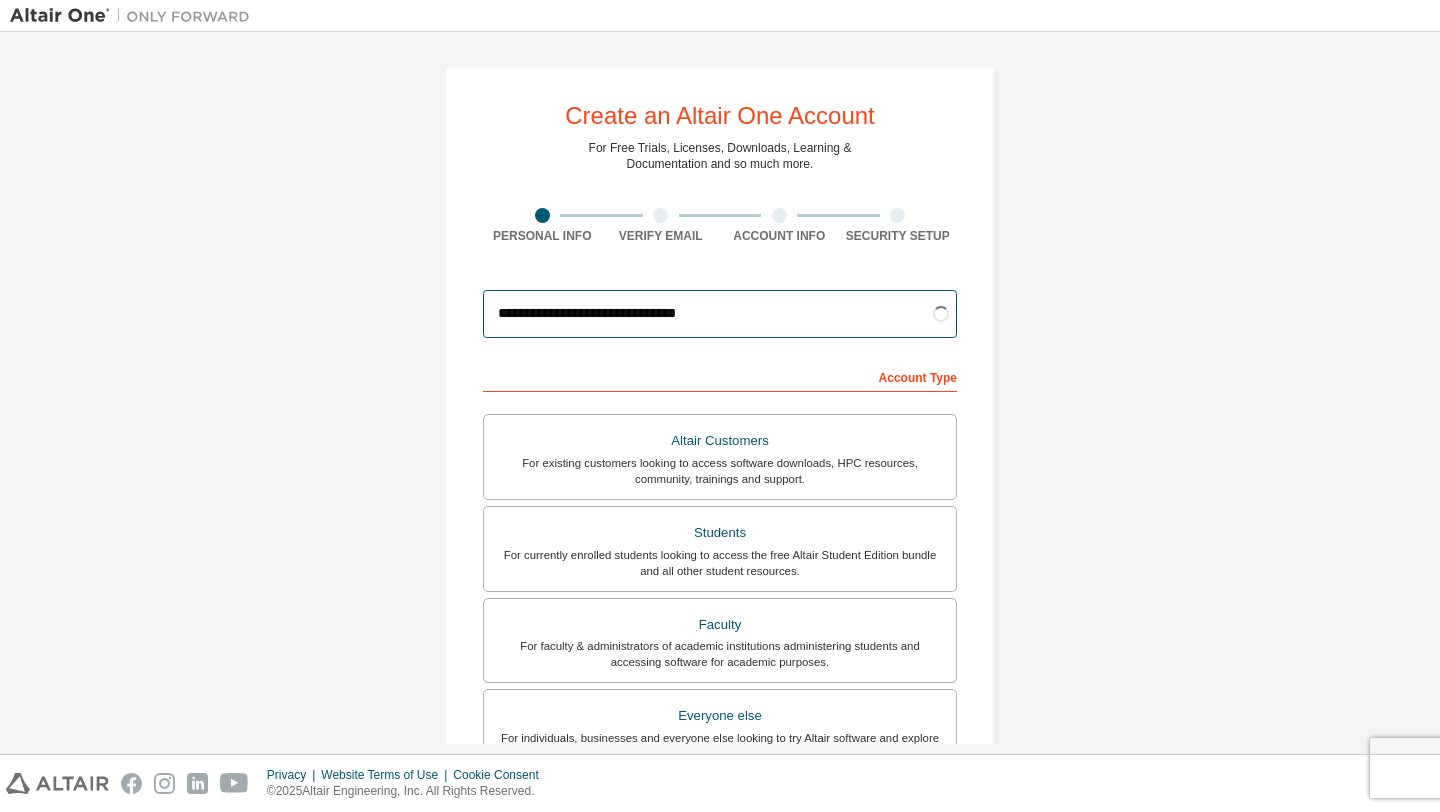 type on "**********" 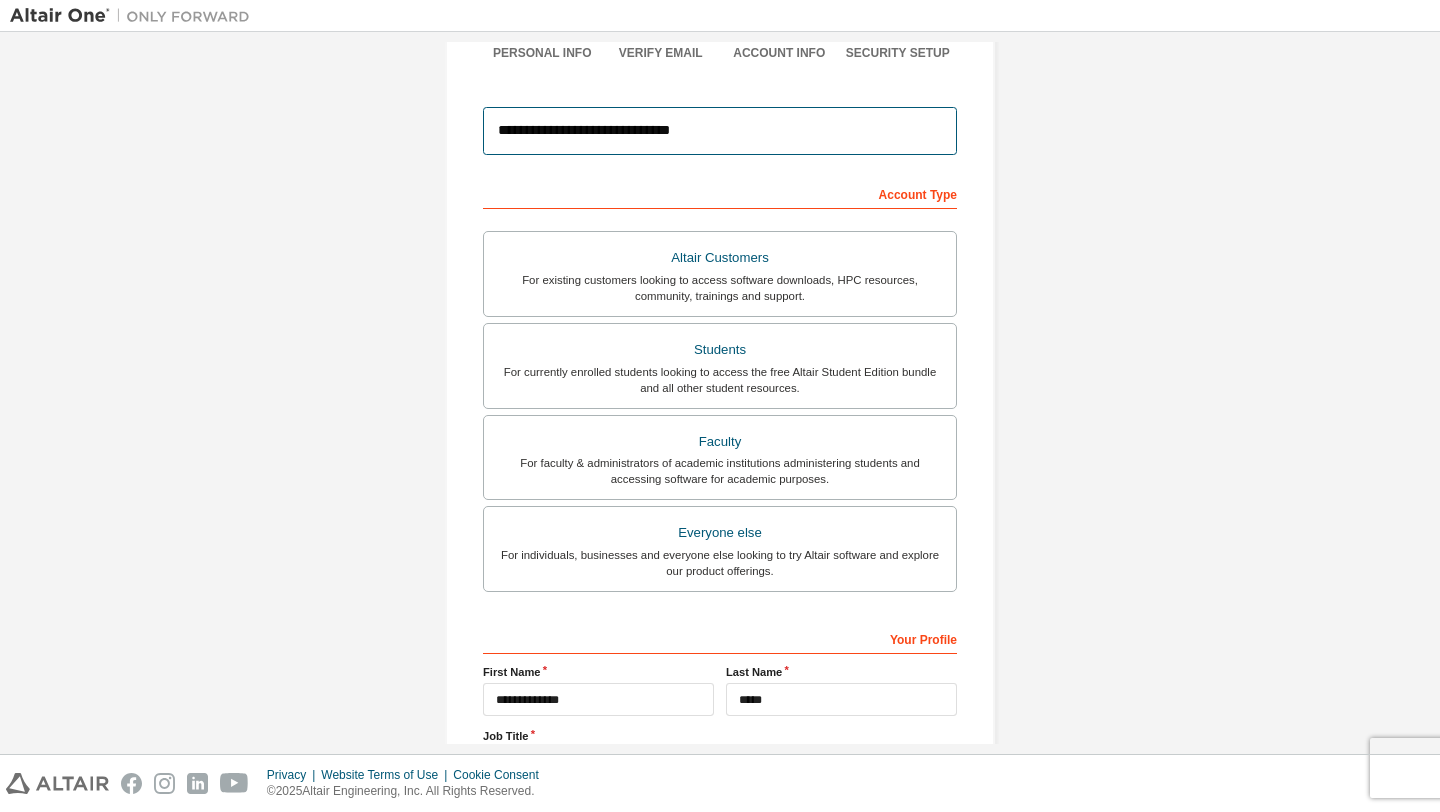 scroll, scrollTop: 357, scrollLeft: 0, axis: vertical 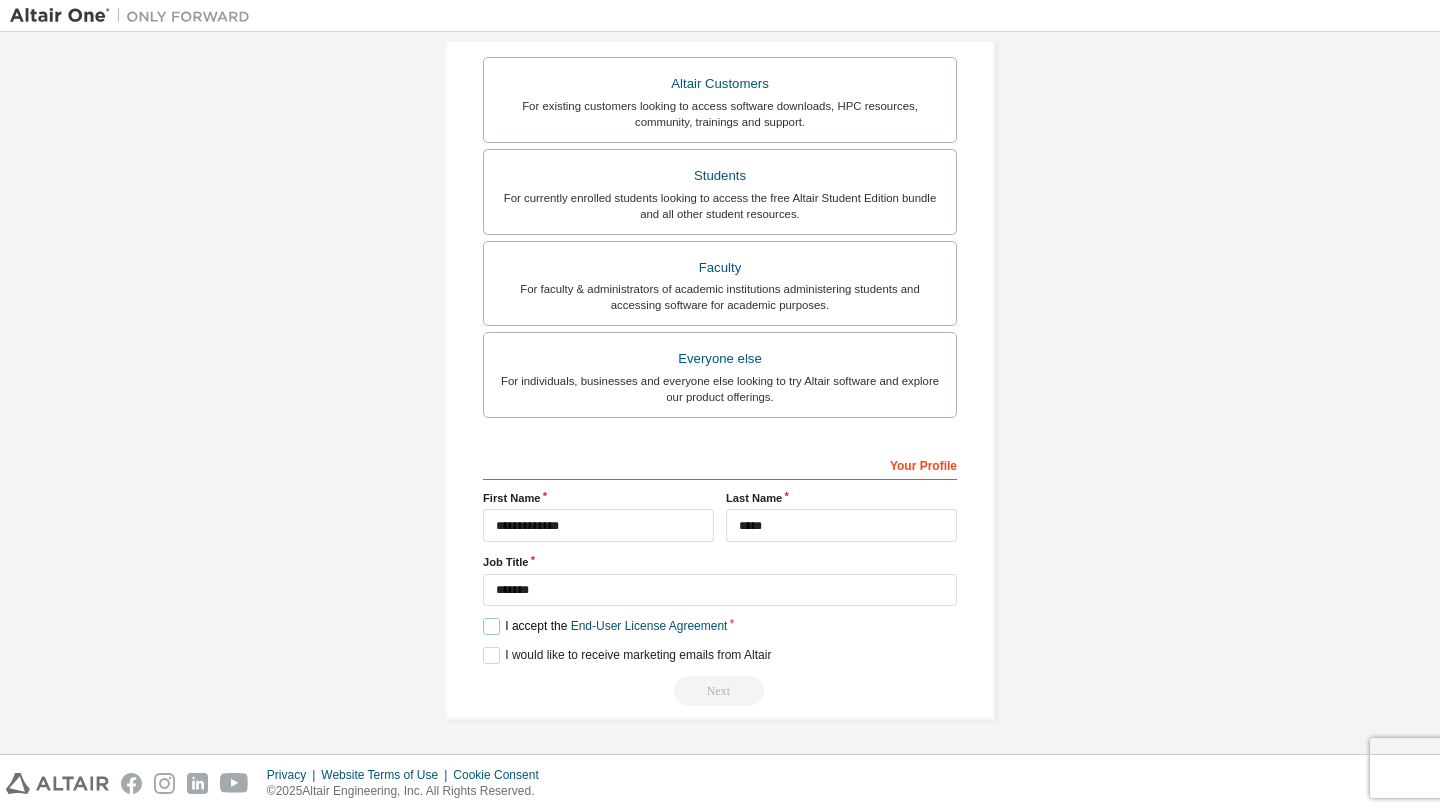 click on "I accept the    End-User License Agreement" at bounding box center [605, 626] 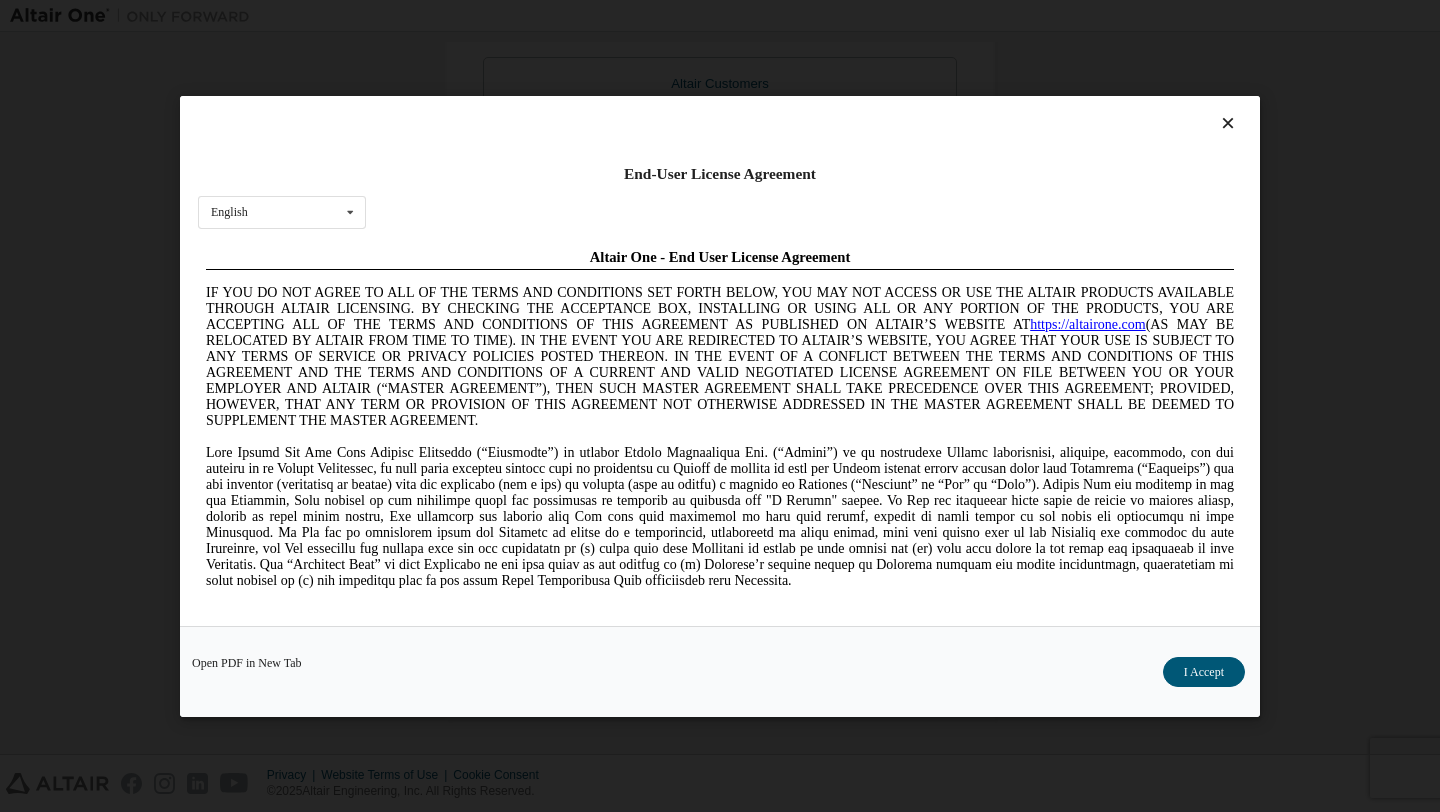 scroll, scrollTop: 0, scrollLeft: 0, axis: both 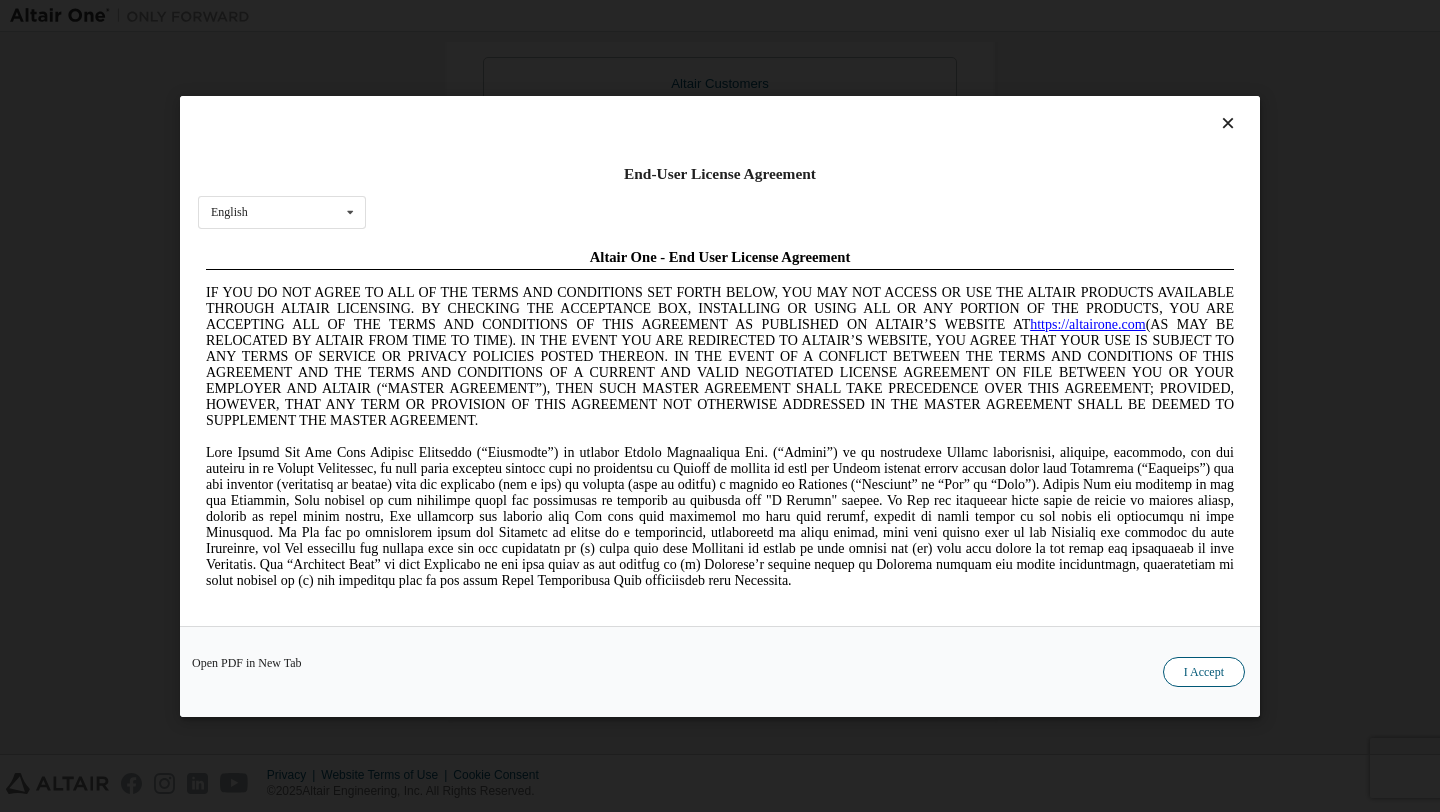 click on "I Accept" at bounding box center (1204, 671) 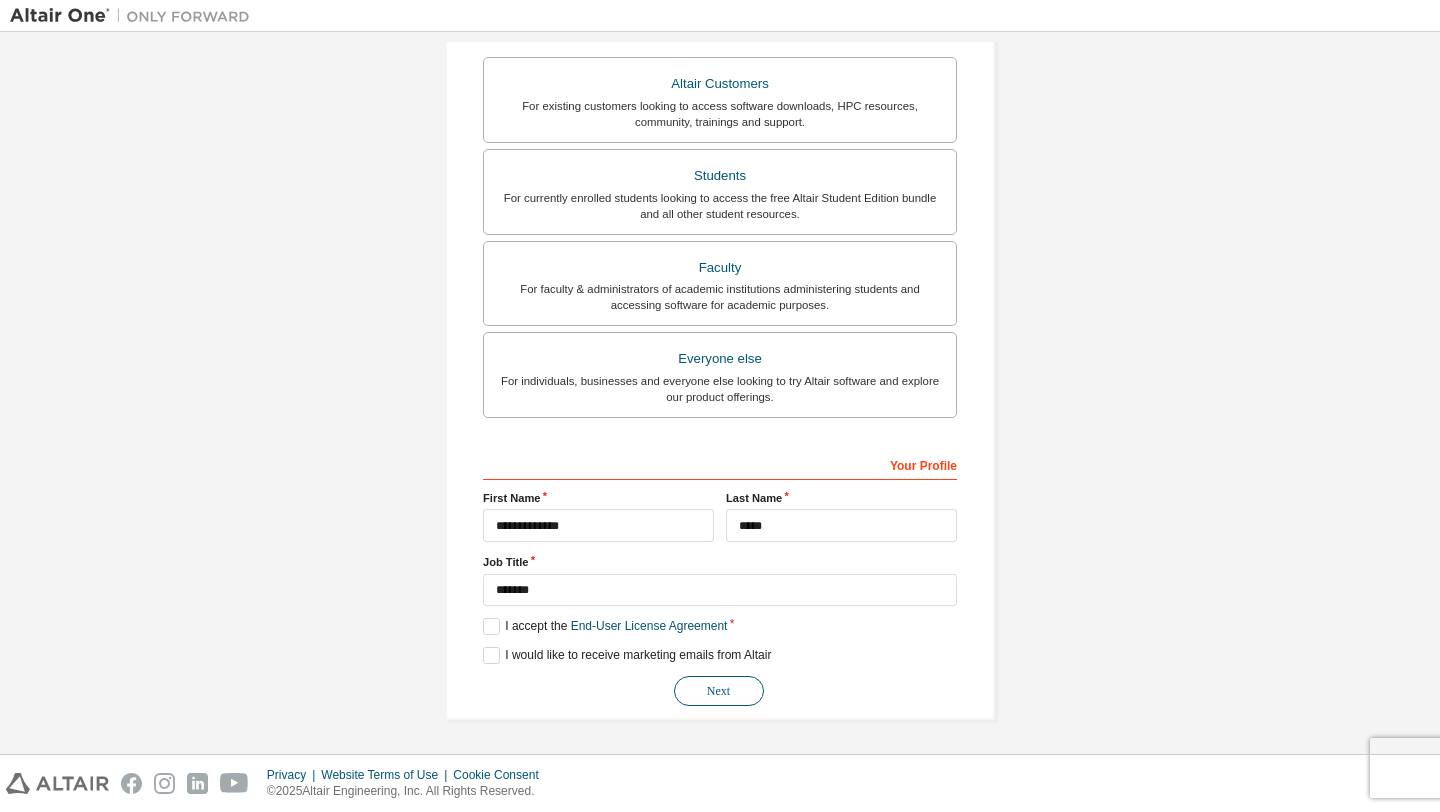 click on "Next" at bounding box center (719, 691) 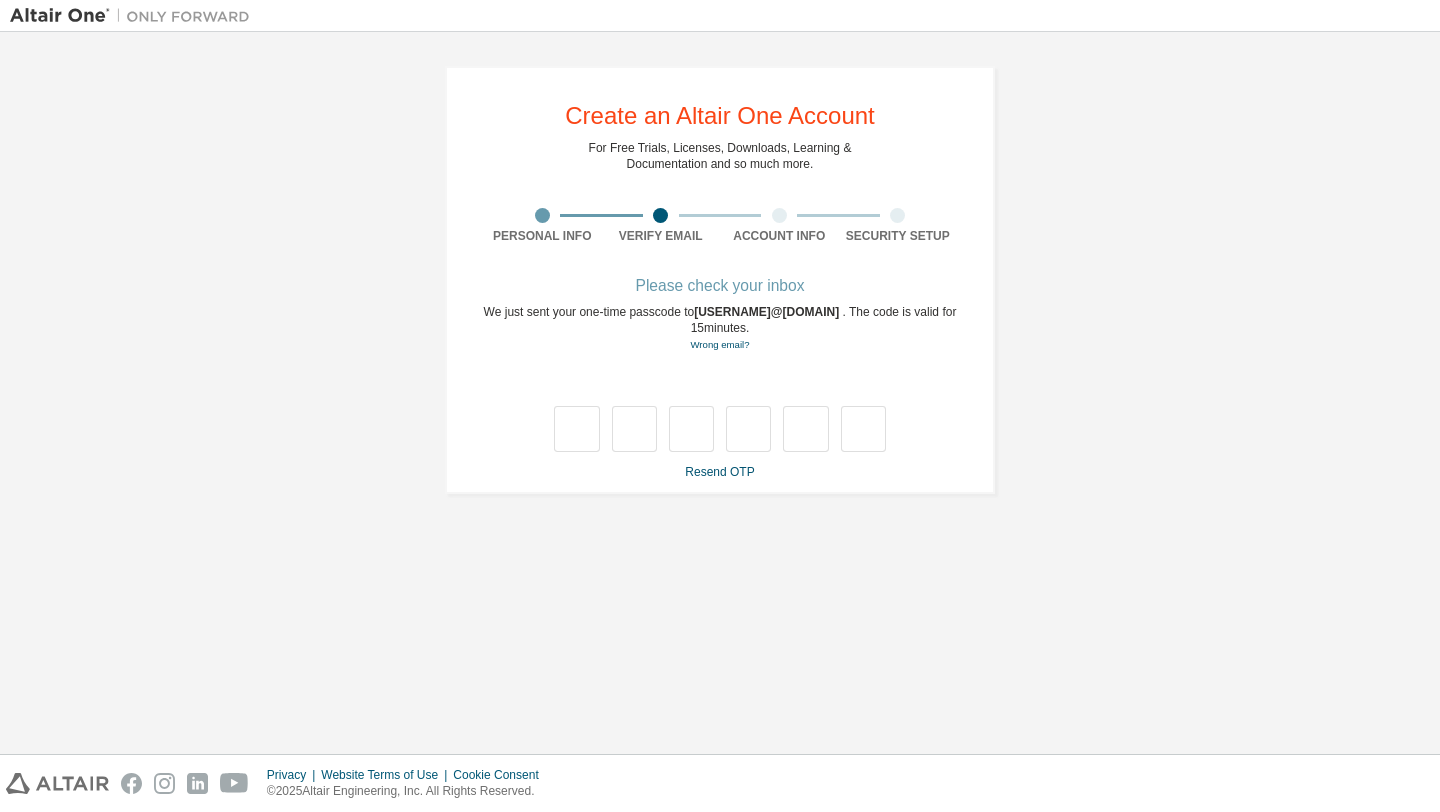 scroll, scrollTop: 0, scrollLeft: 0, axis: both 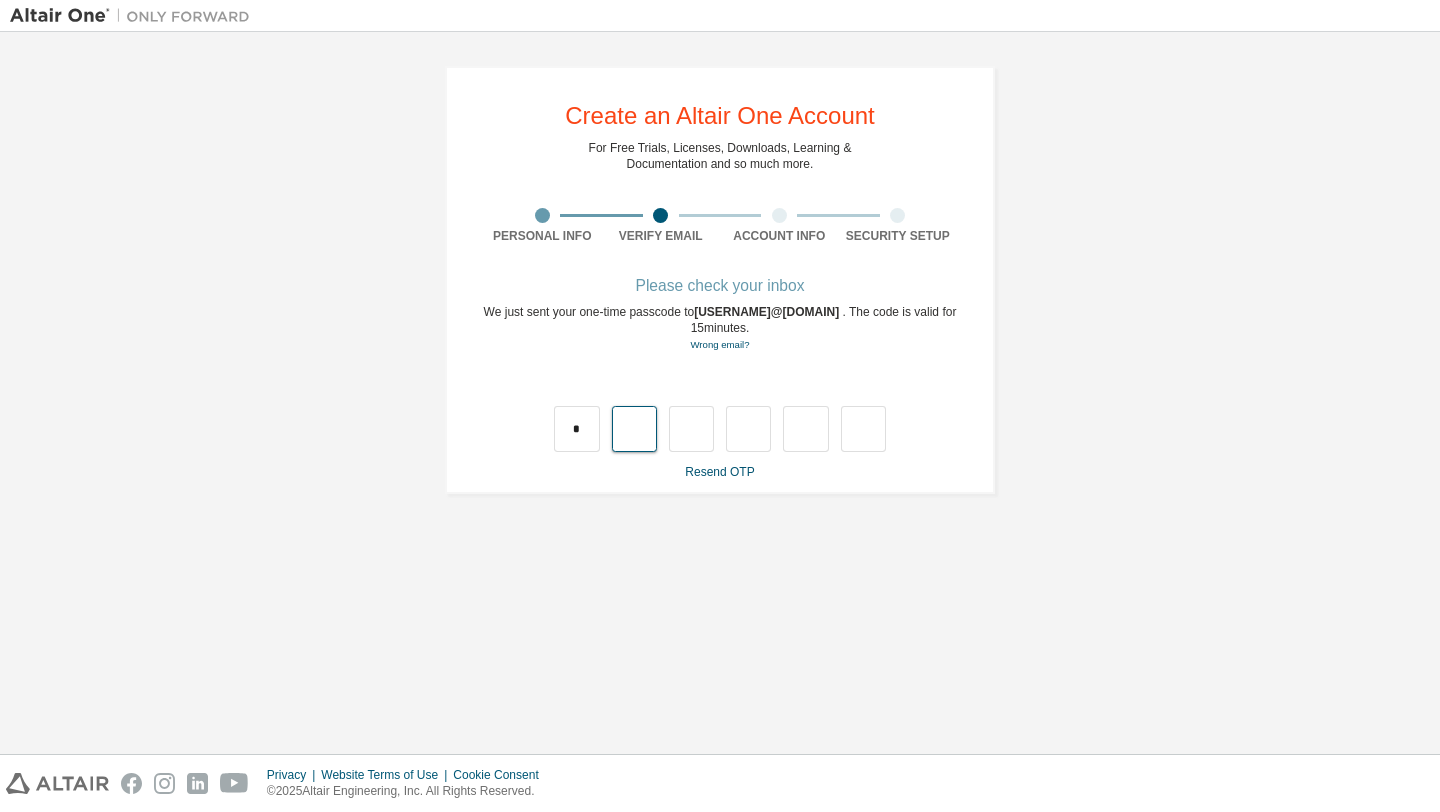 type on "*" 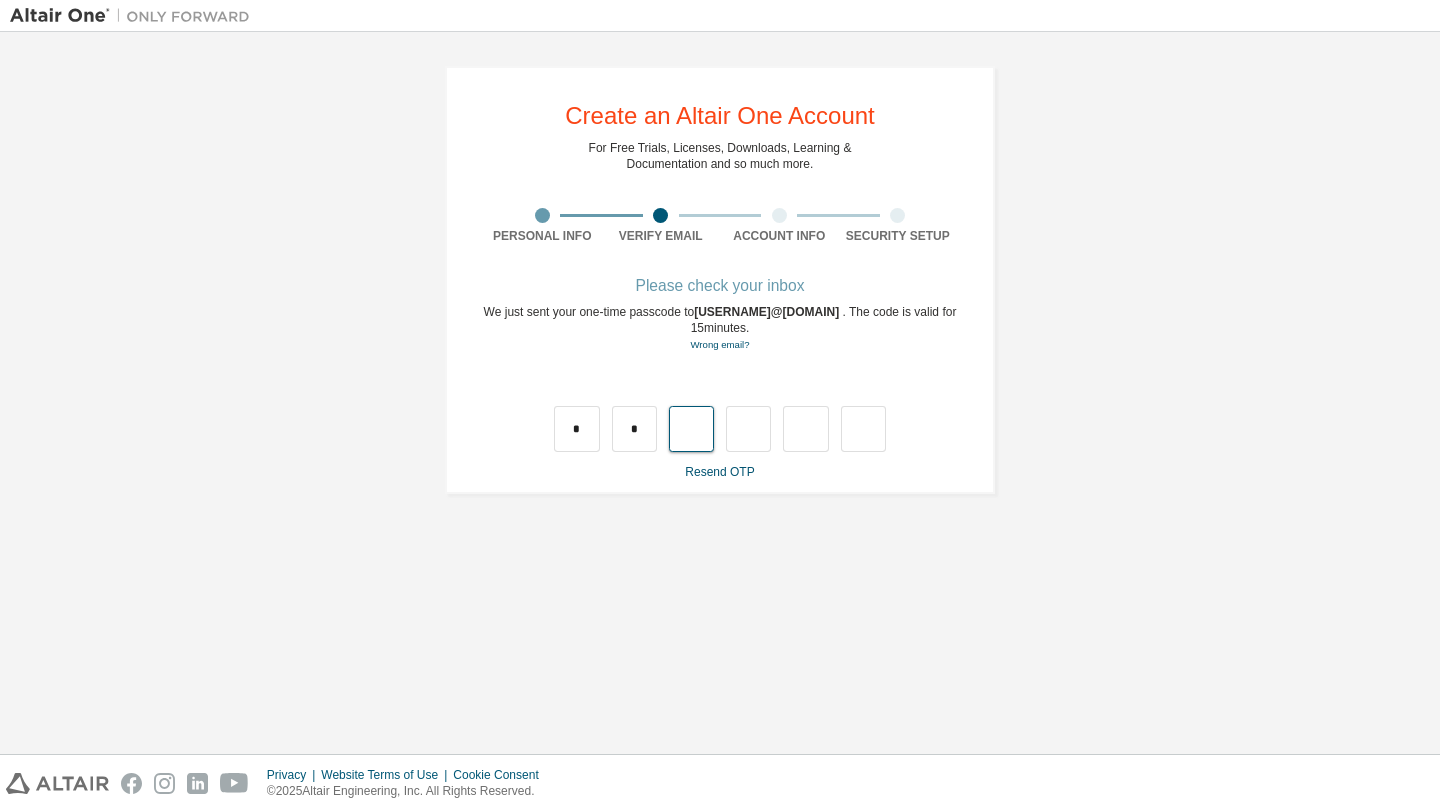 type on "*" 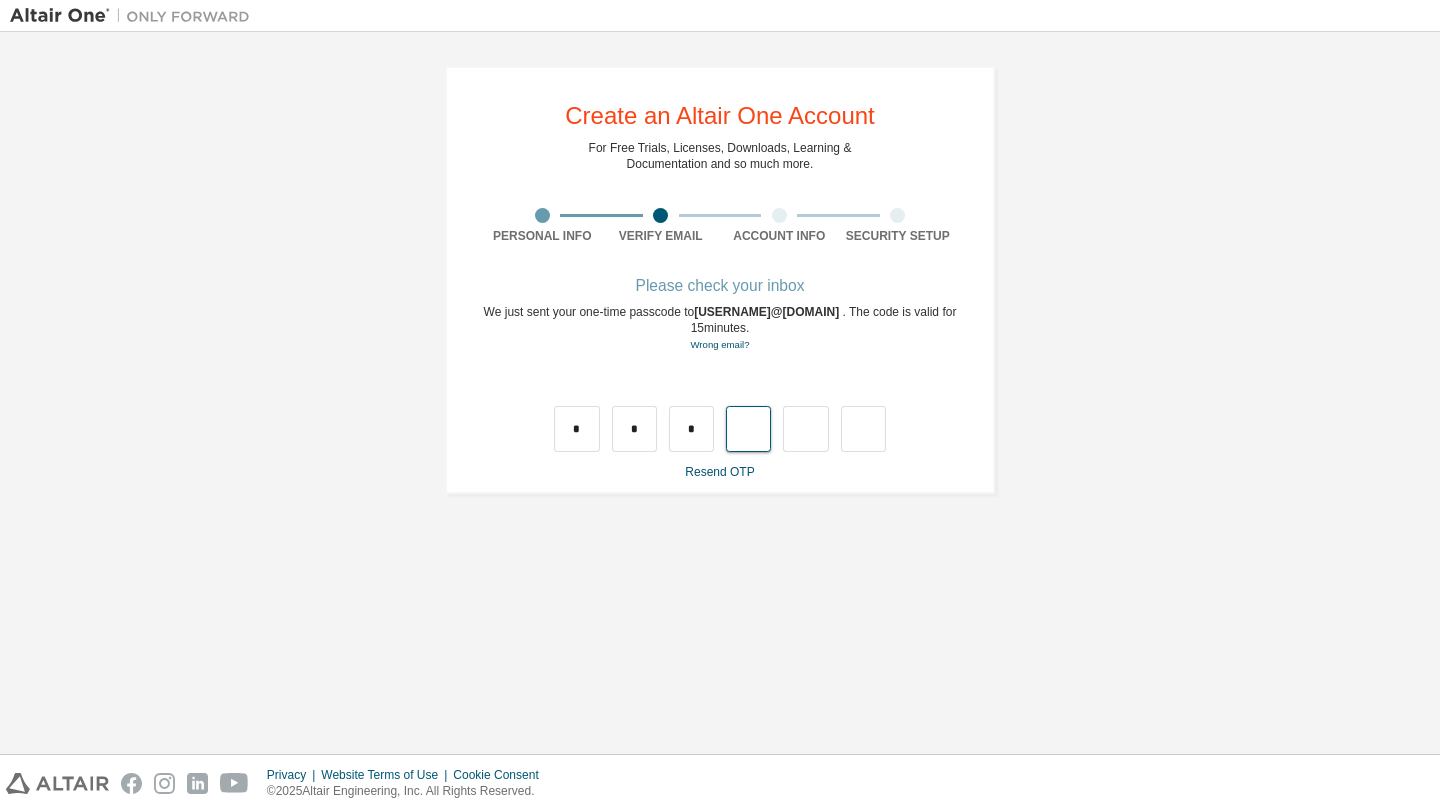 type on "*" 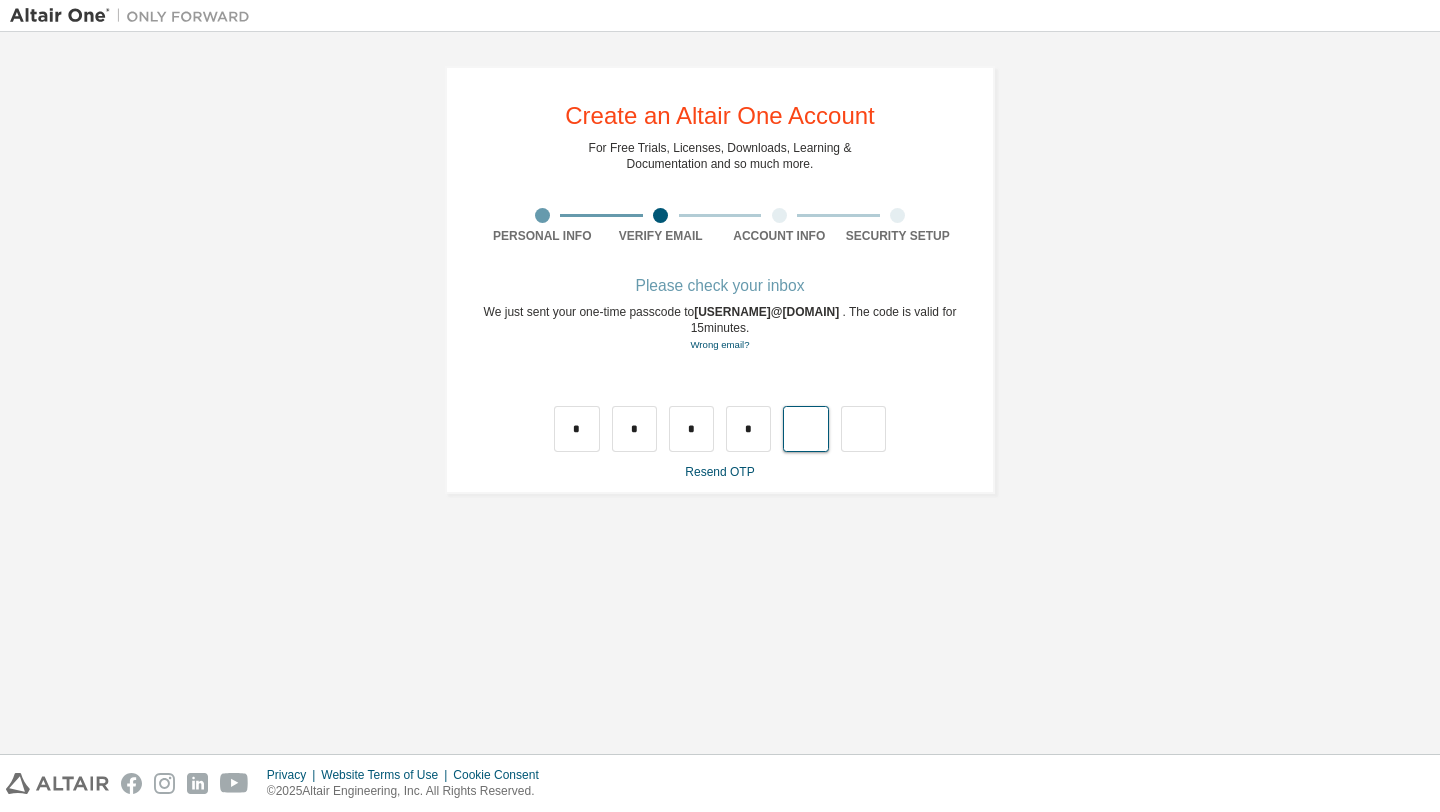 type on "*" 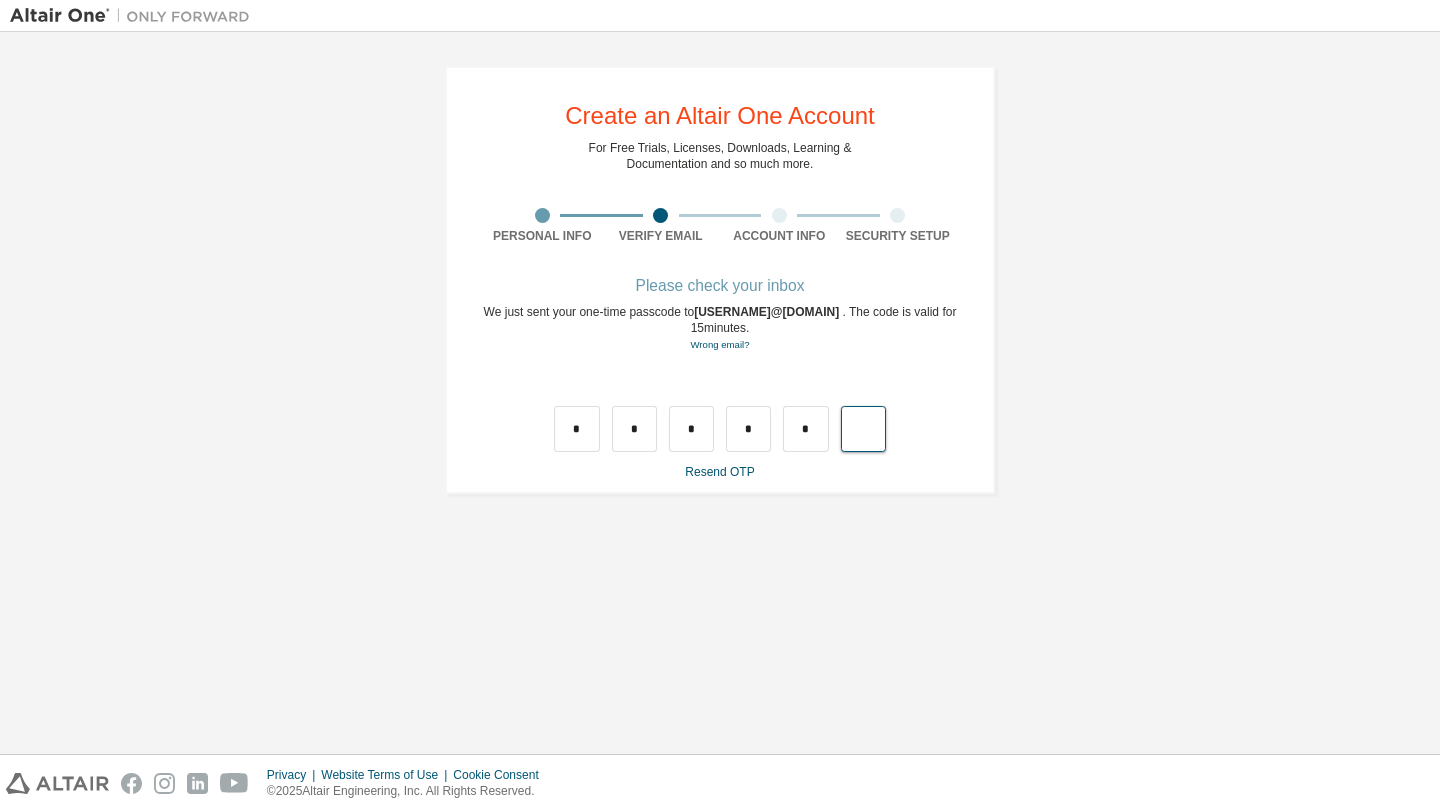 type on "*" 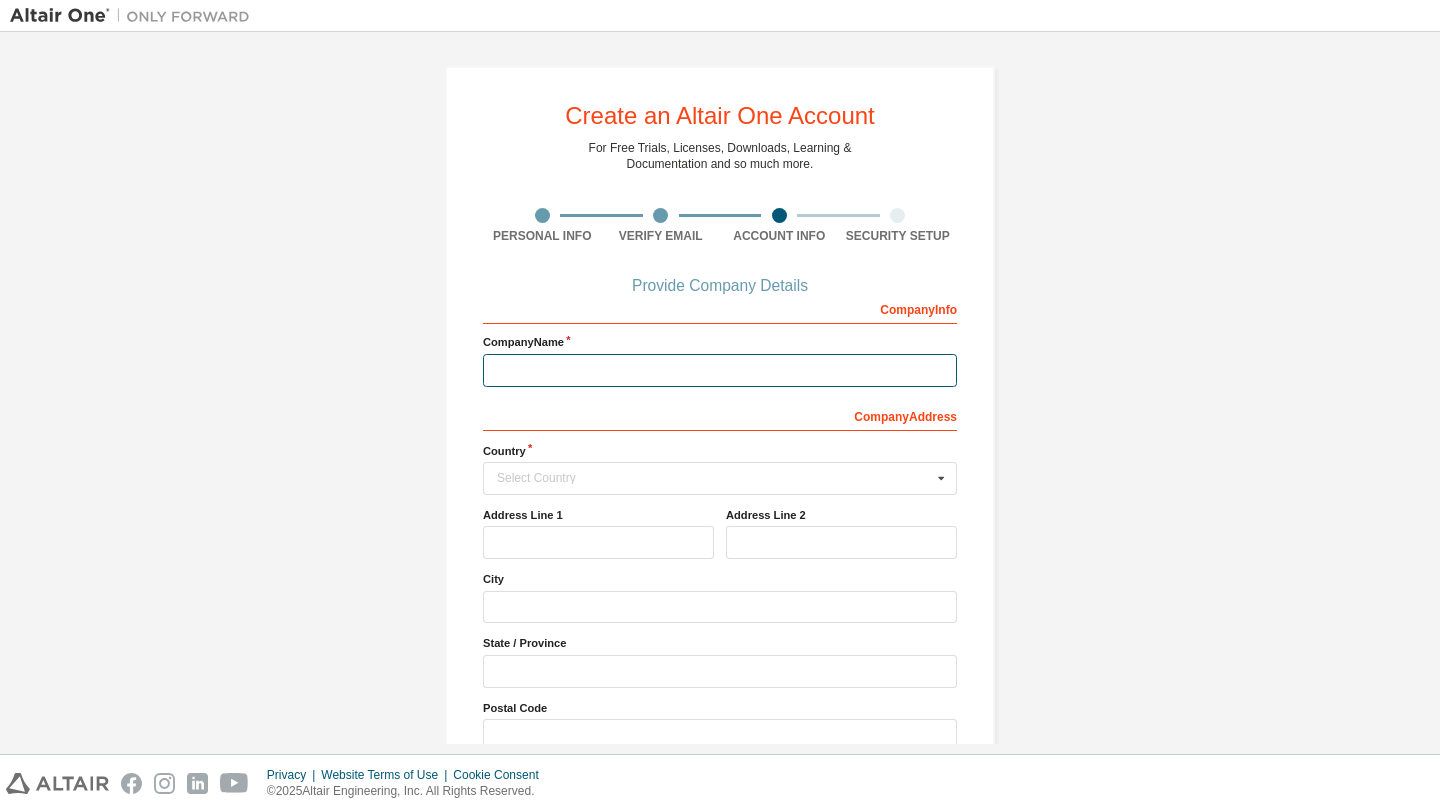 click at bounding box center (720, 370) 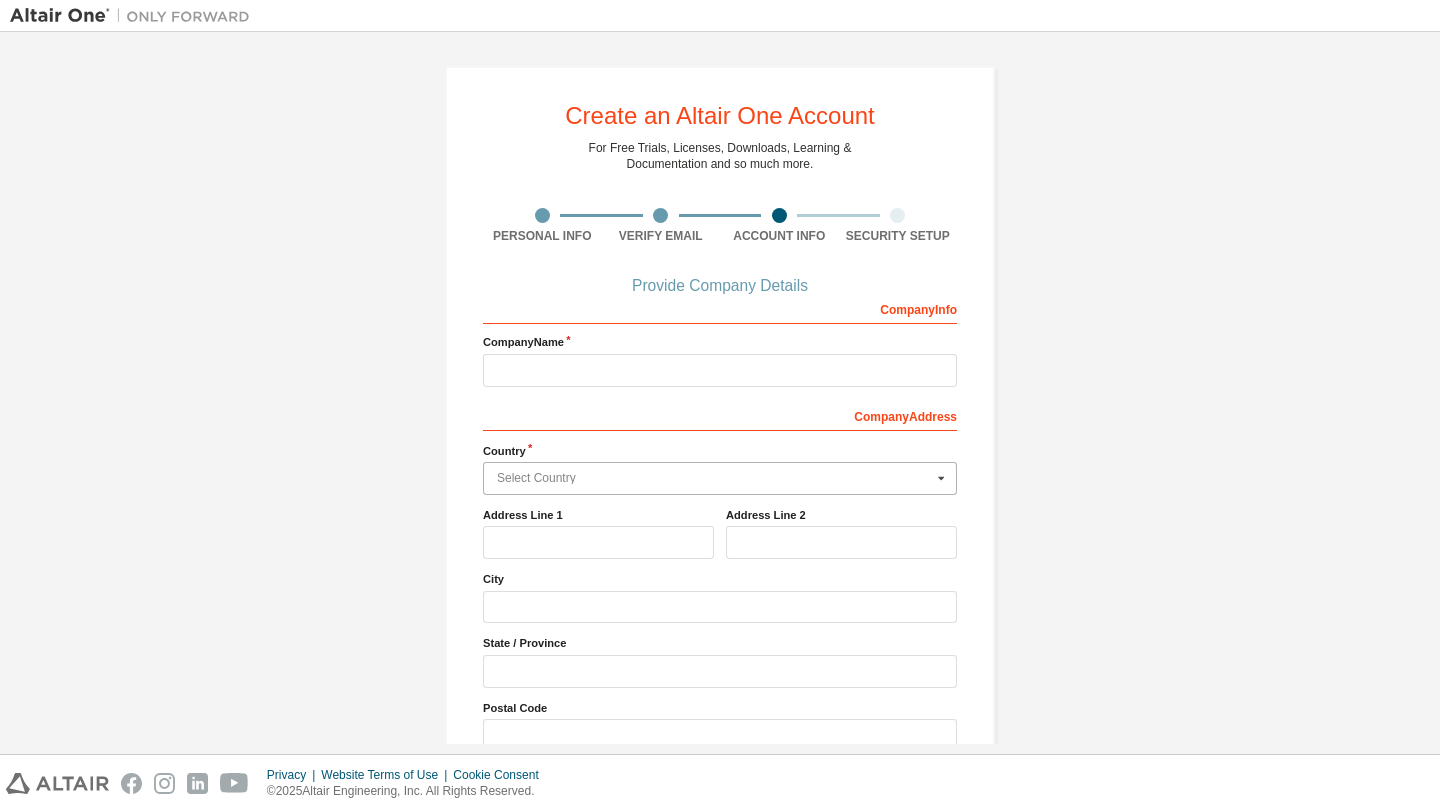 click at bounding box center (721, 478) 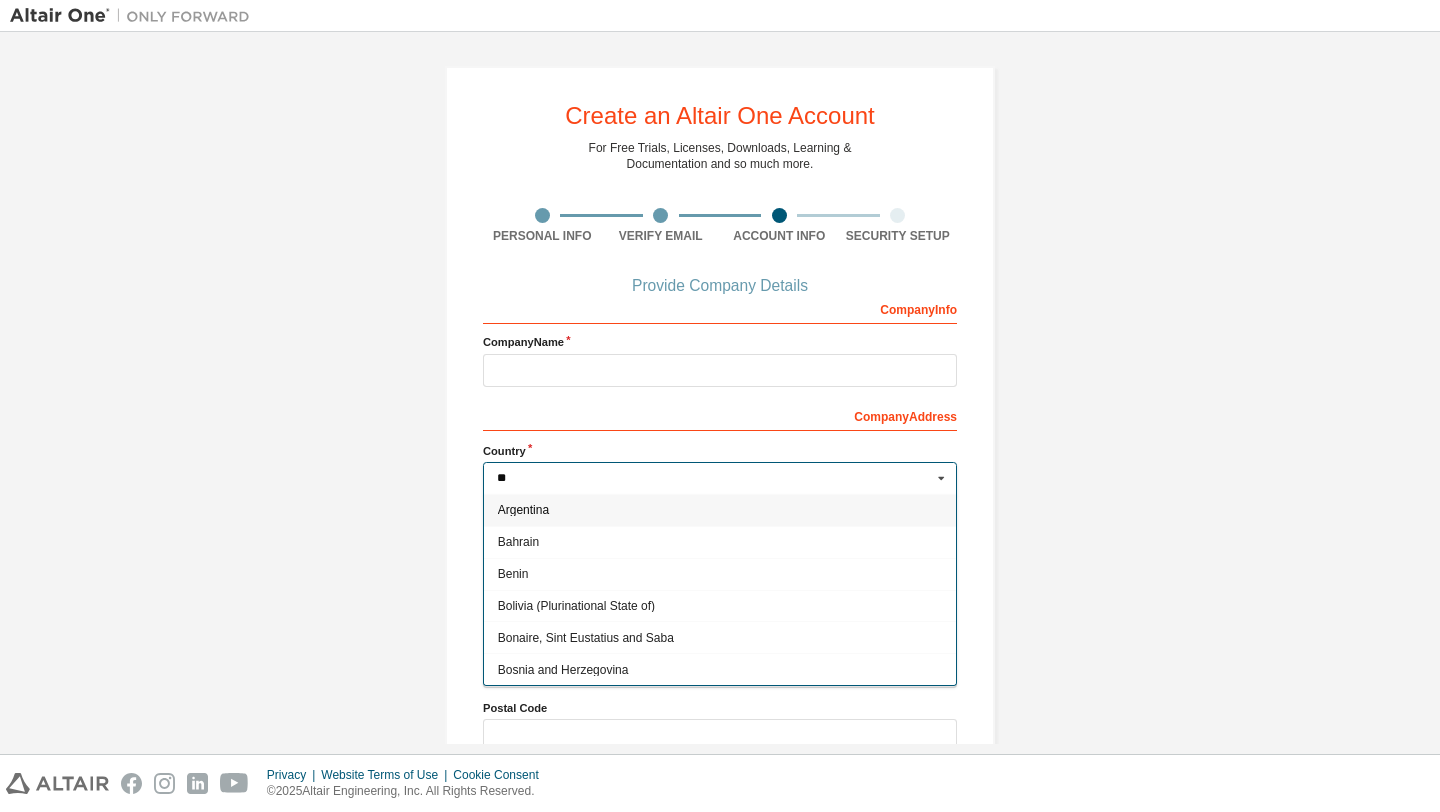 type on "***" 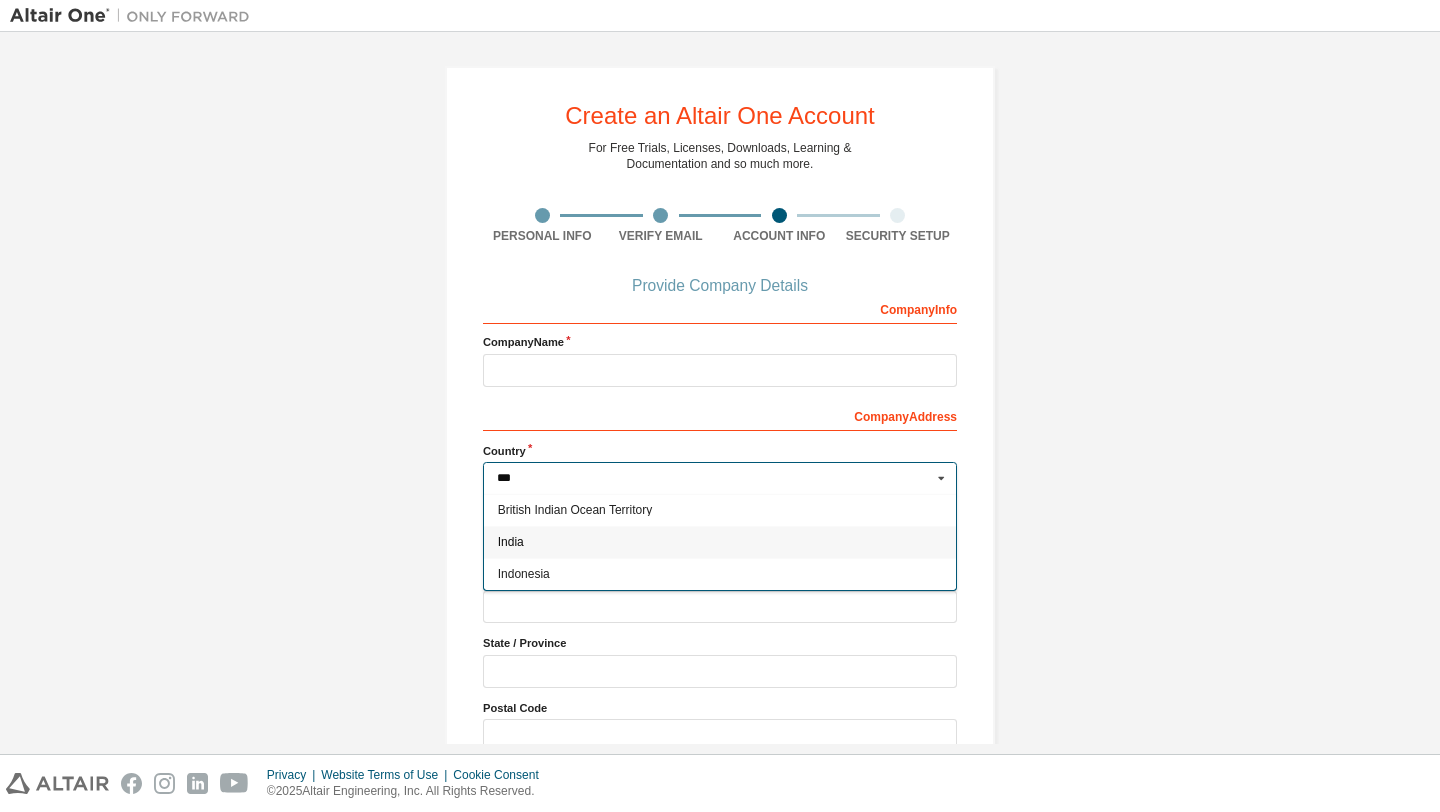 type on "***" 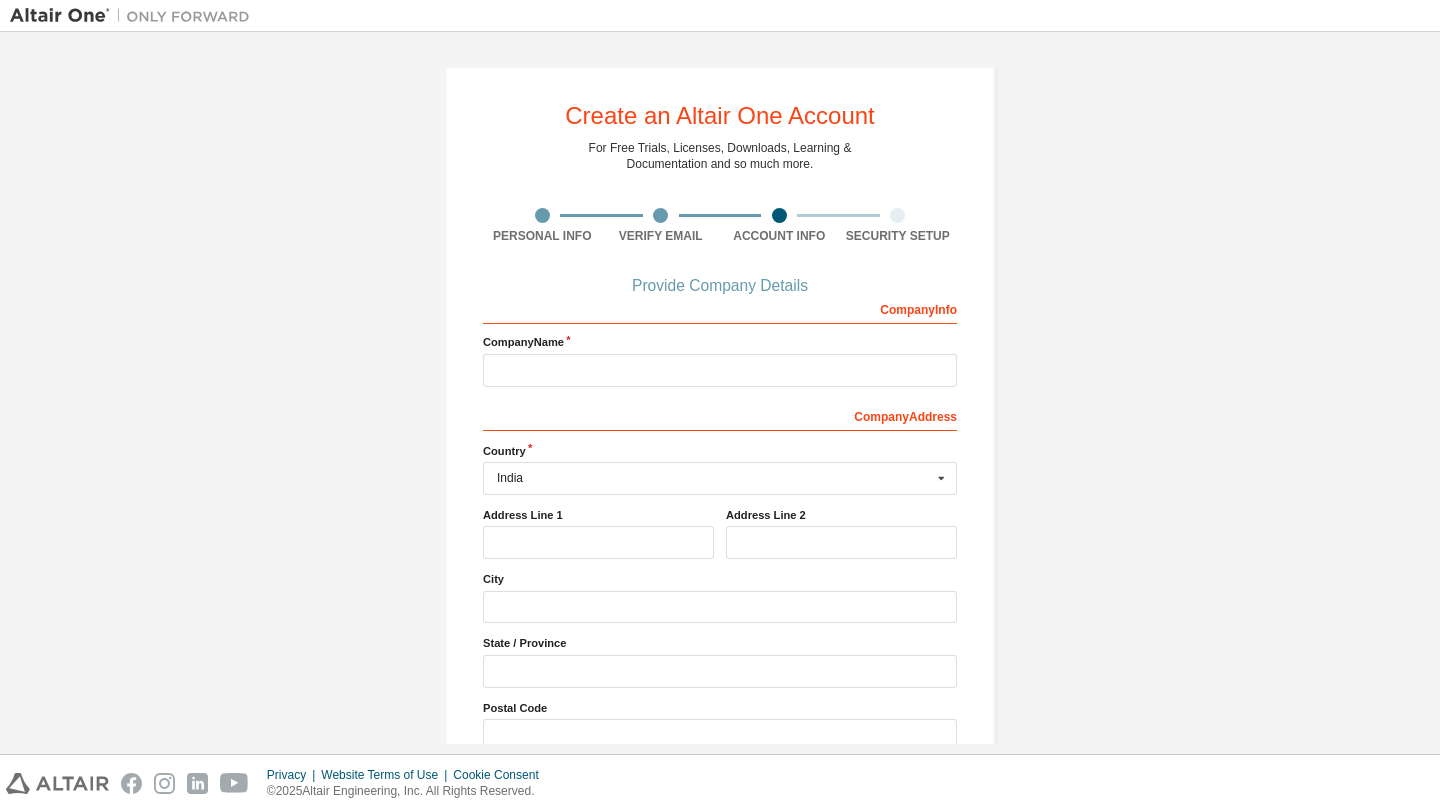 scroll, scrollTop: 102, scrollLeft: 0, axis: vertical 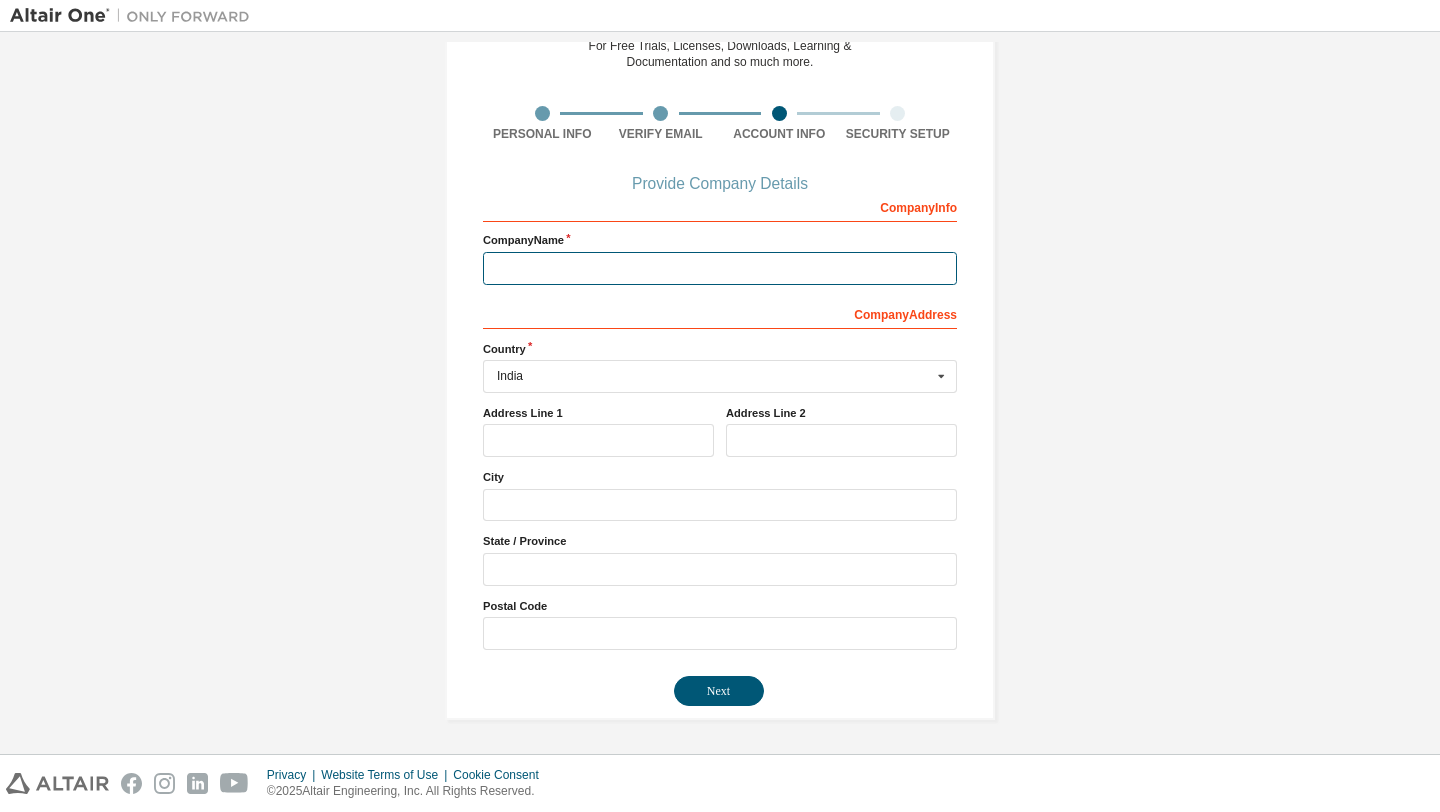click at bounding box center [720, 268] 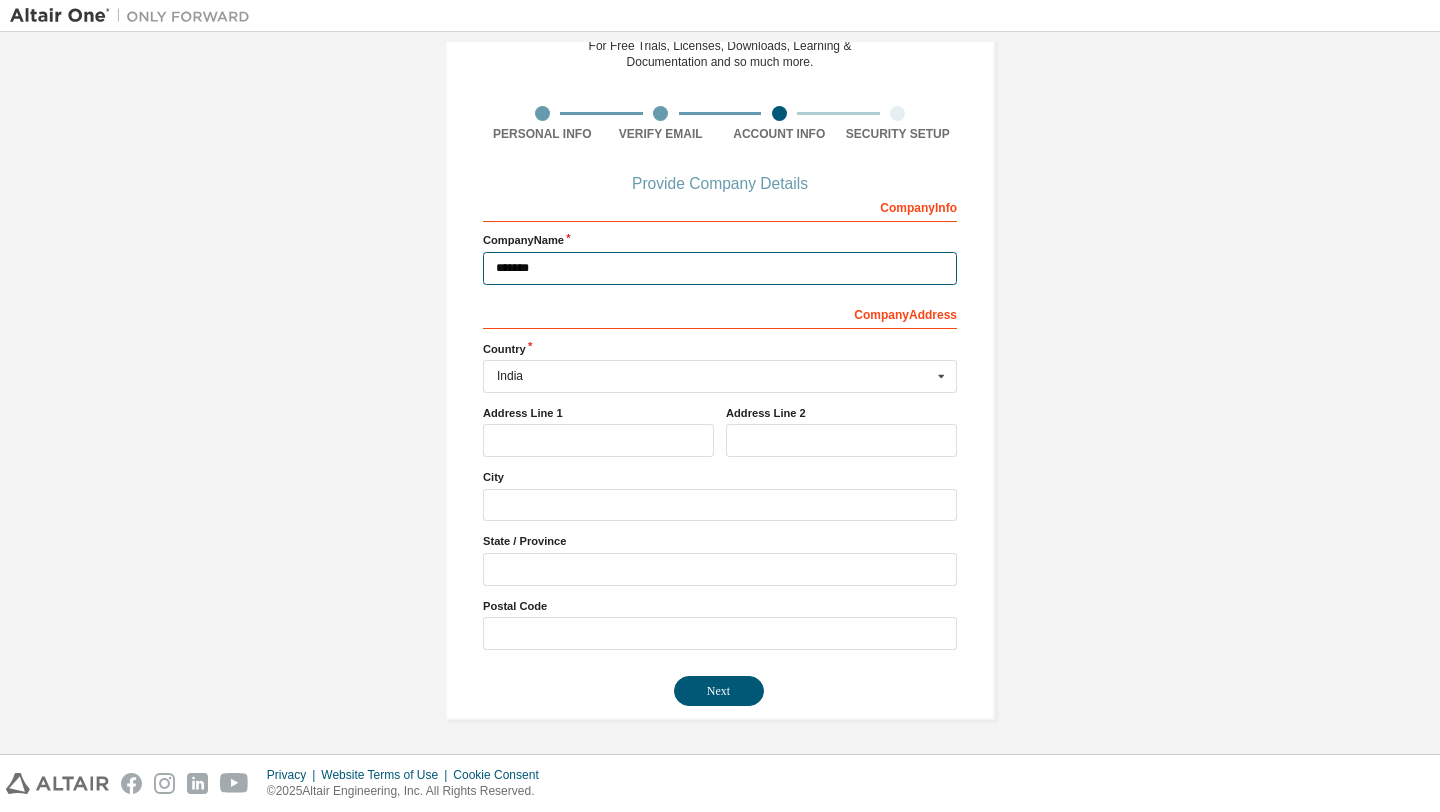 type on "*******" 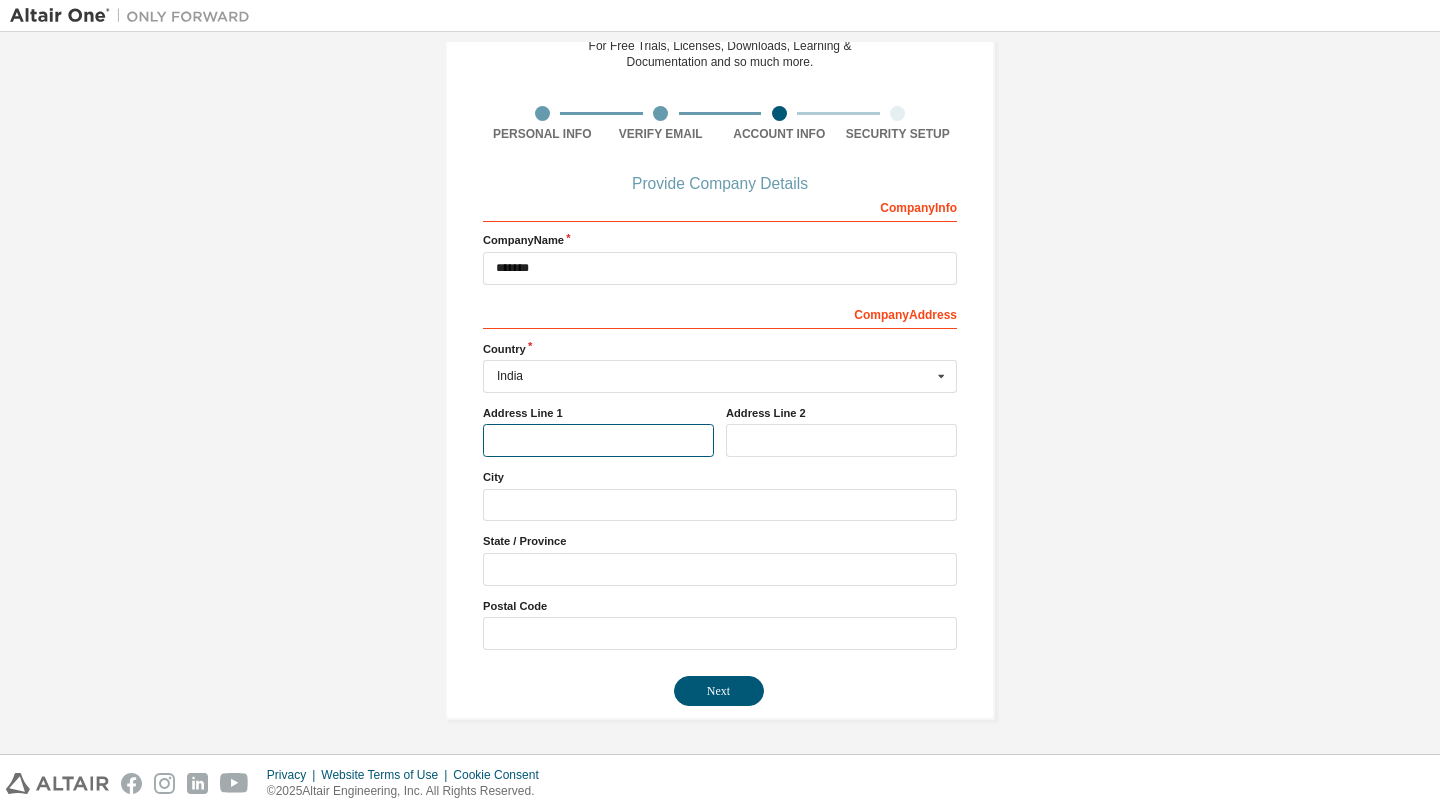 click at bounding box center [598, 440] 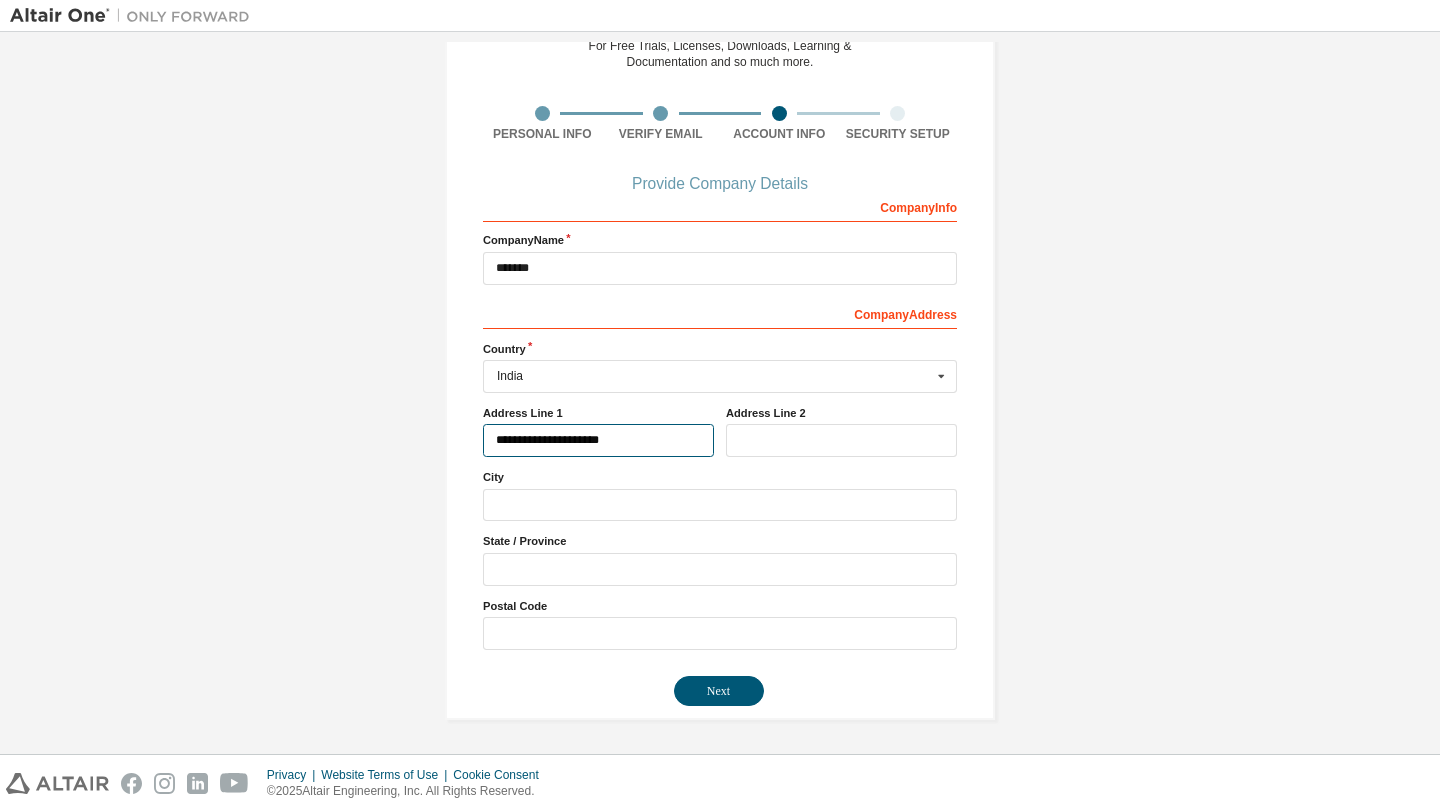 type on "**********" 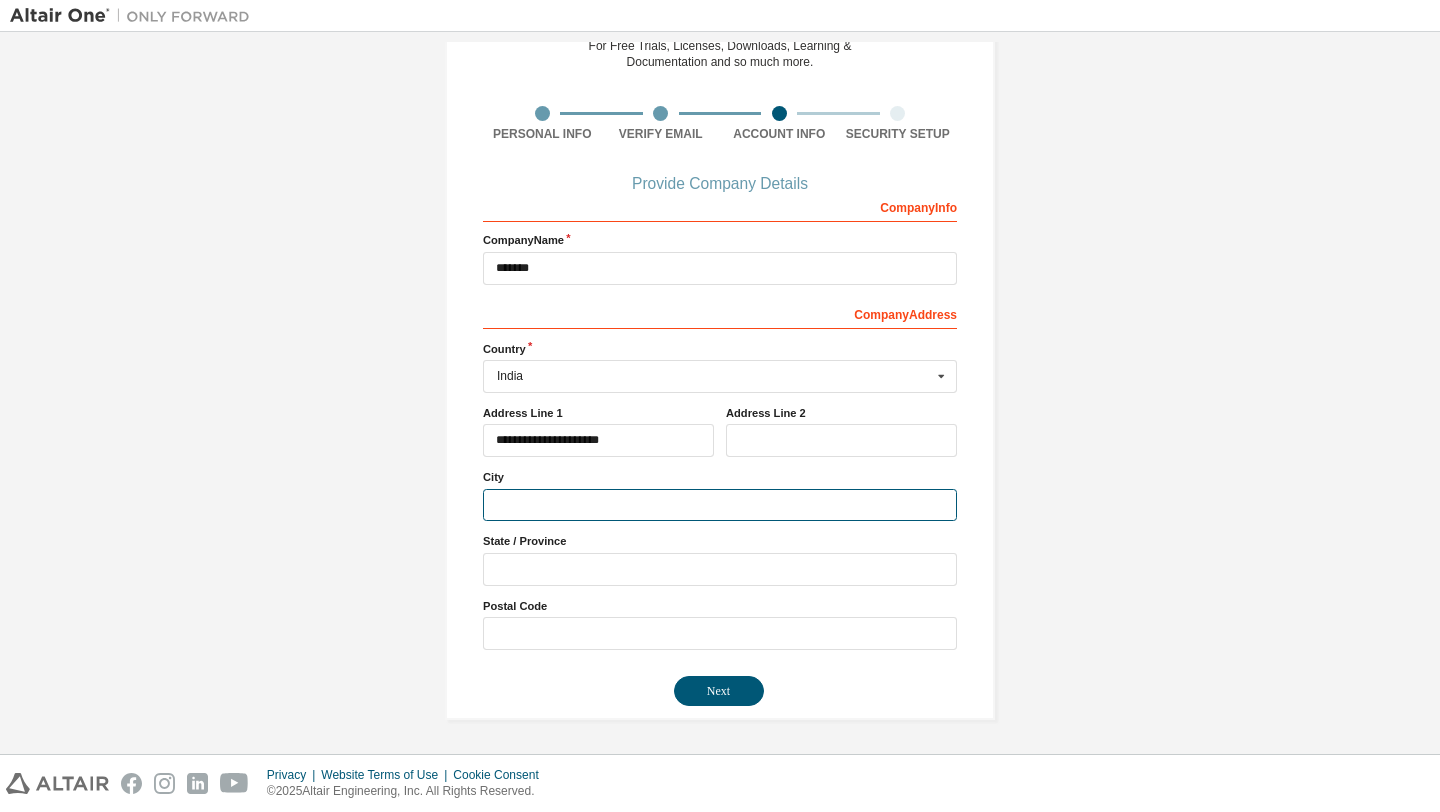 click at bounding box center [720, 505] 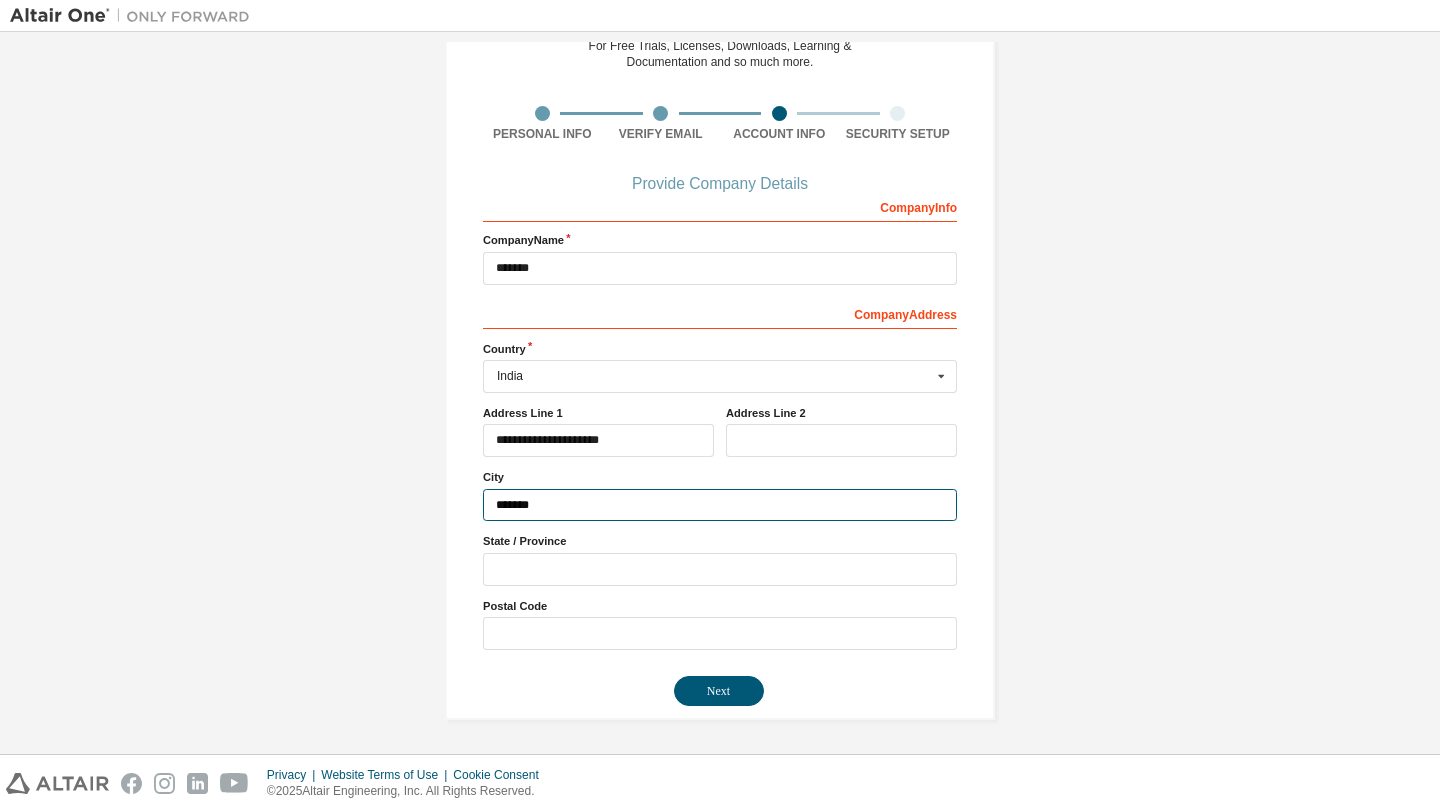 type on "*******" 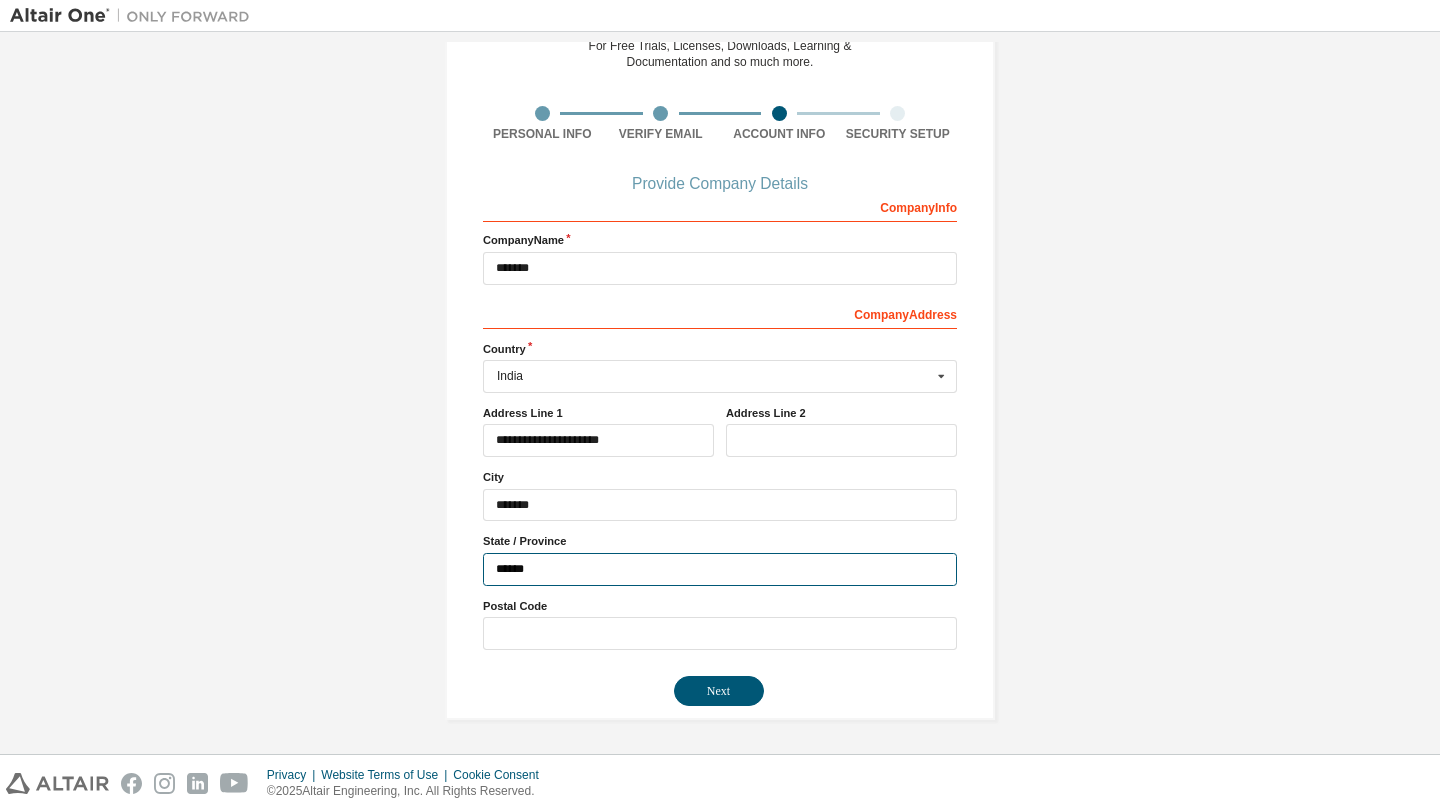 type on "******" 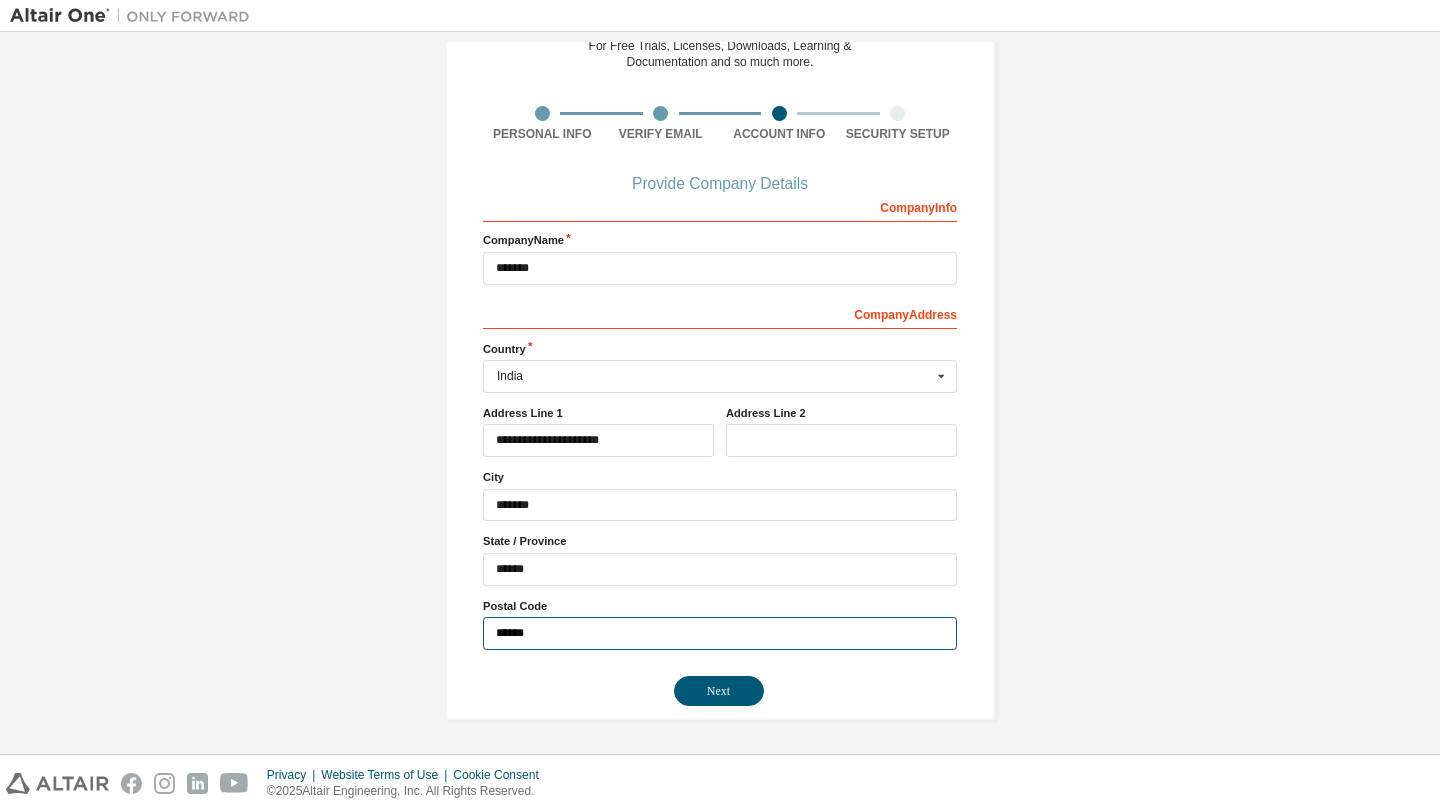type on "******" 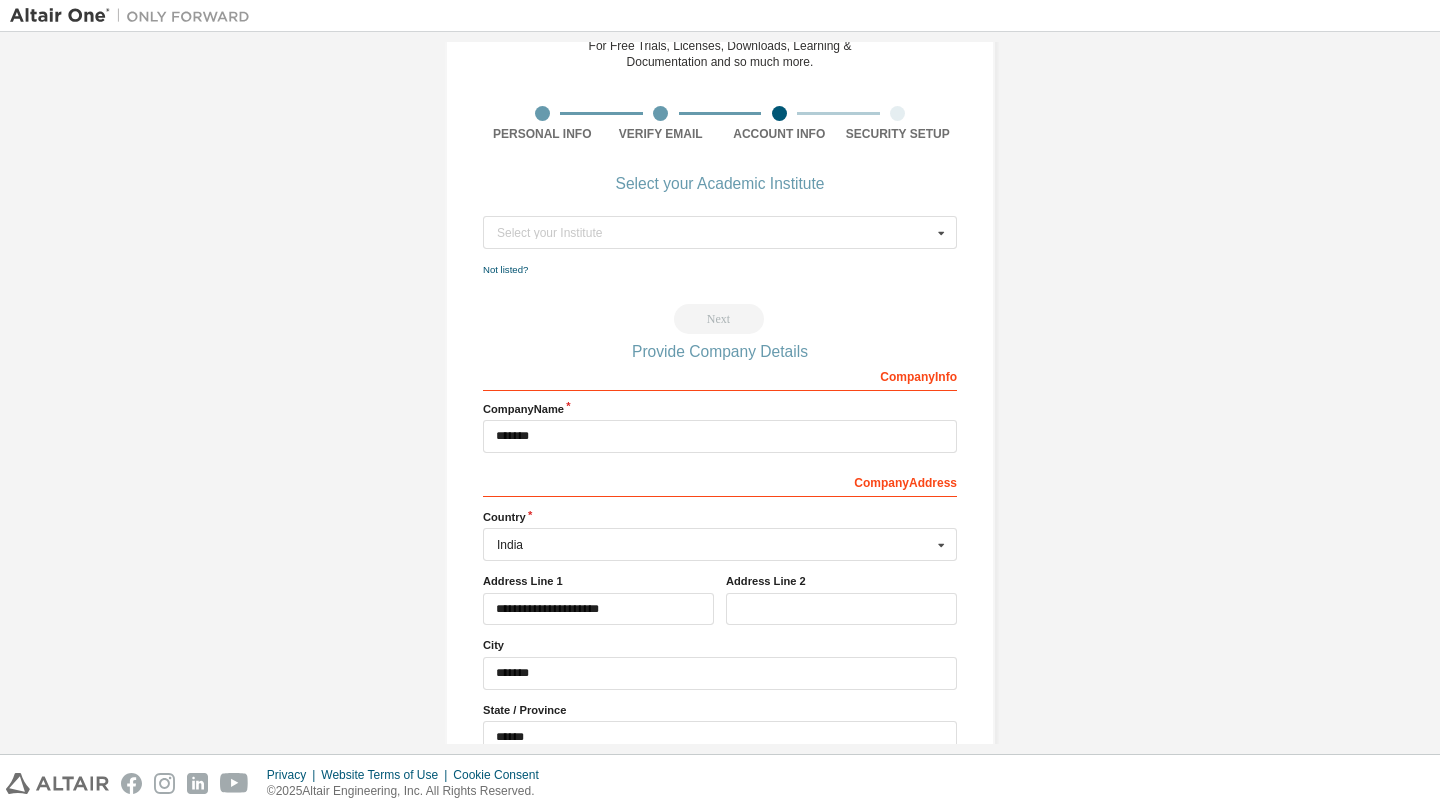 scroll, scrollTop: 0, scrollLeft: 0, axis: both 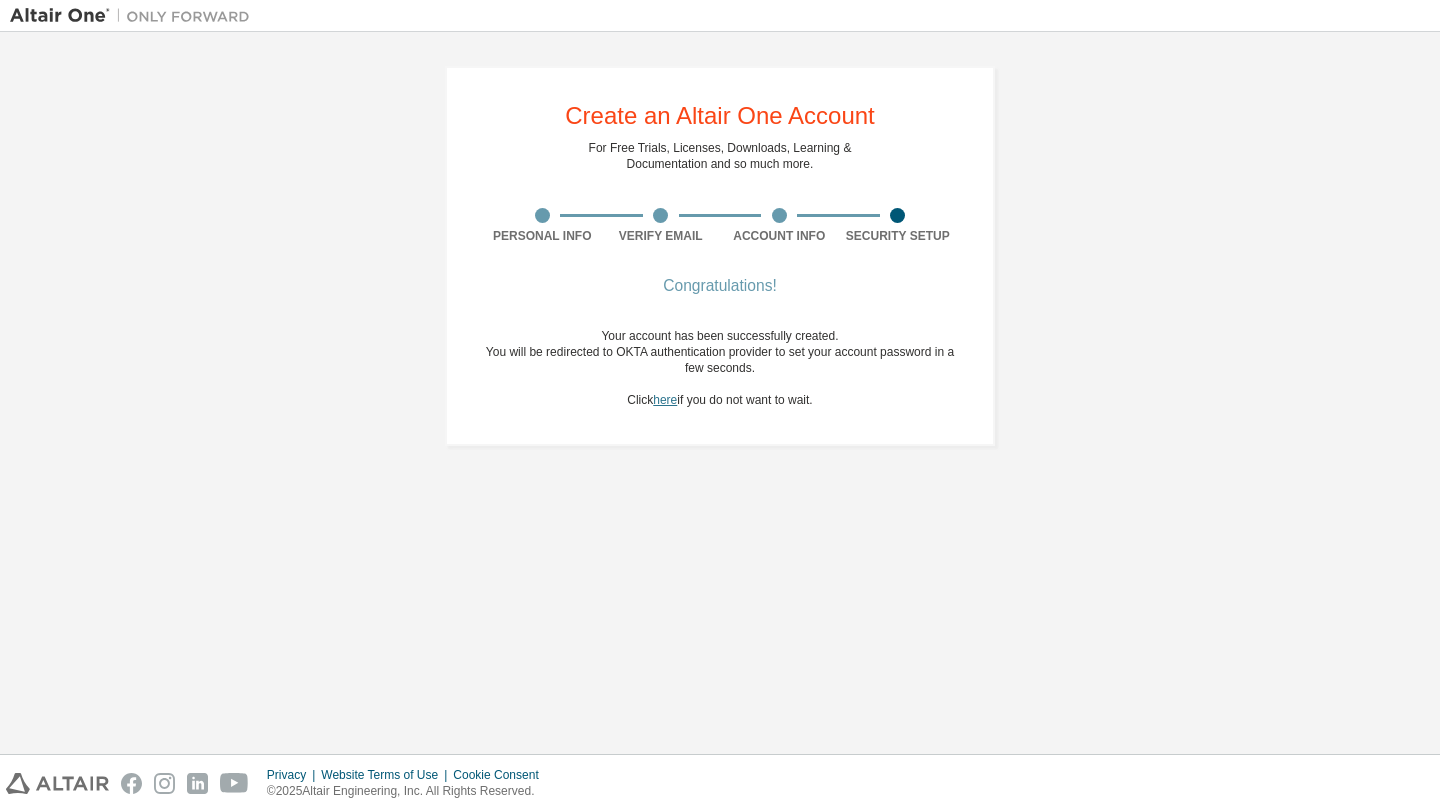click on "here" at bounding box center (665, 400) 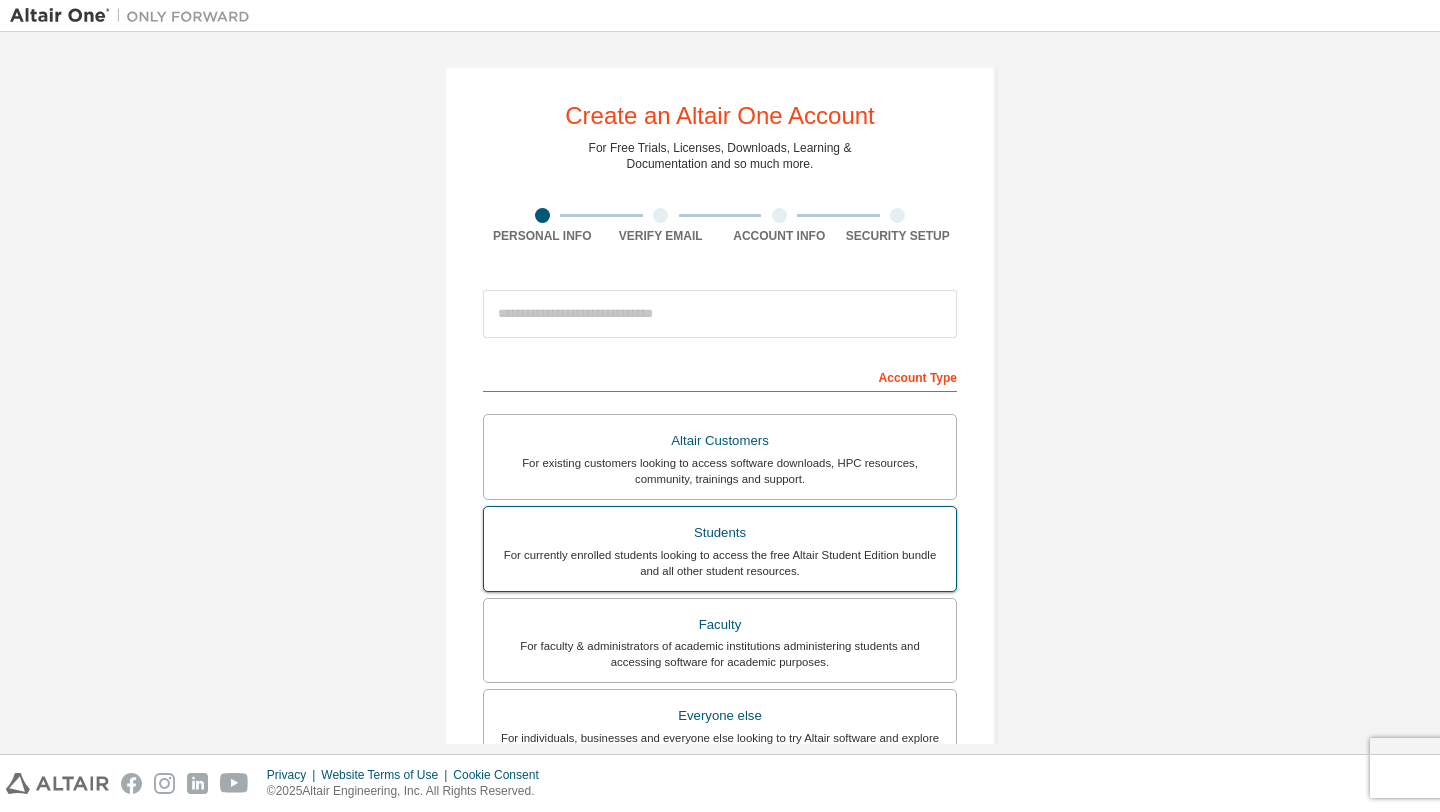 scroll, scrollTop: 0, scrollLeft: 0, axis: both 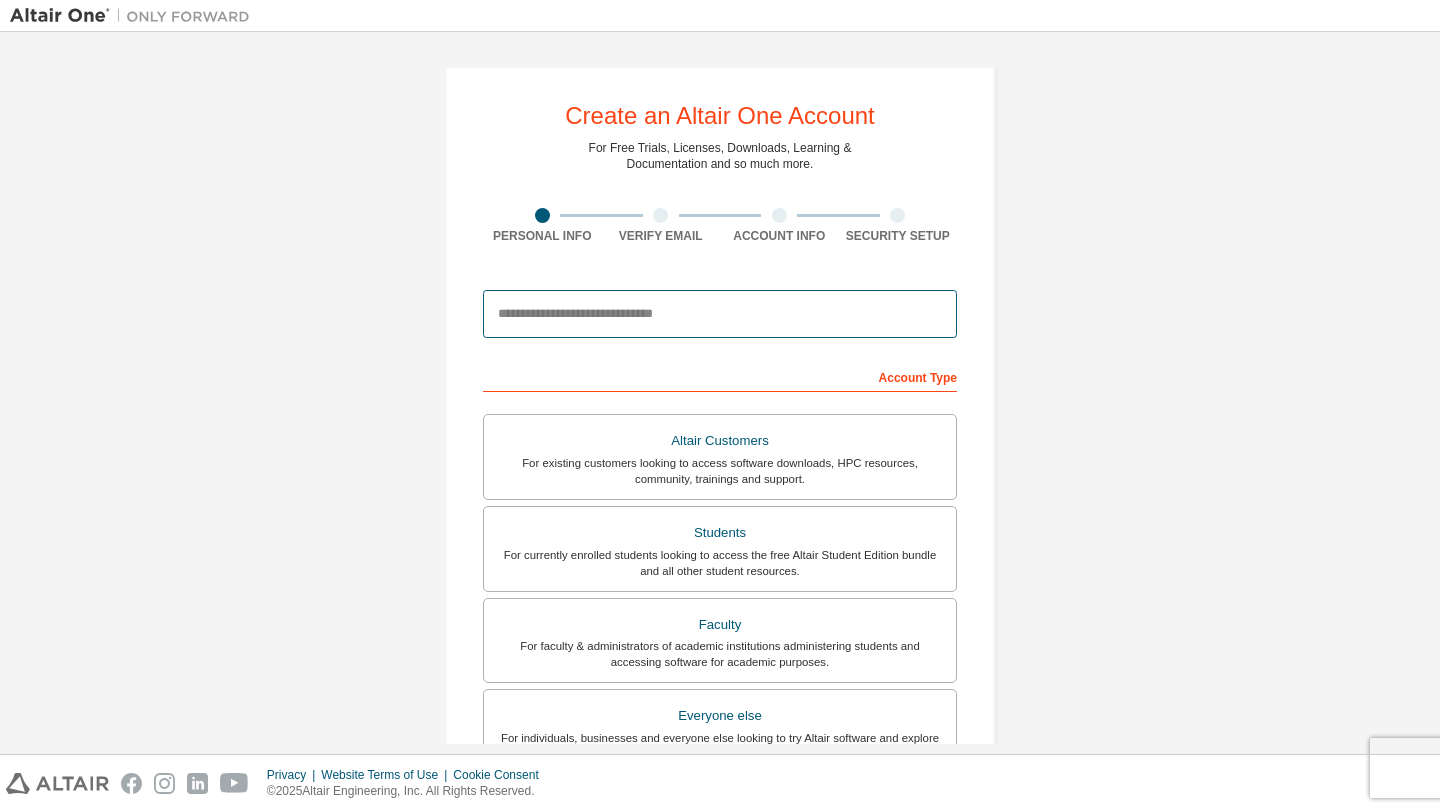 click at bounding box center (720, 314) 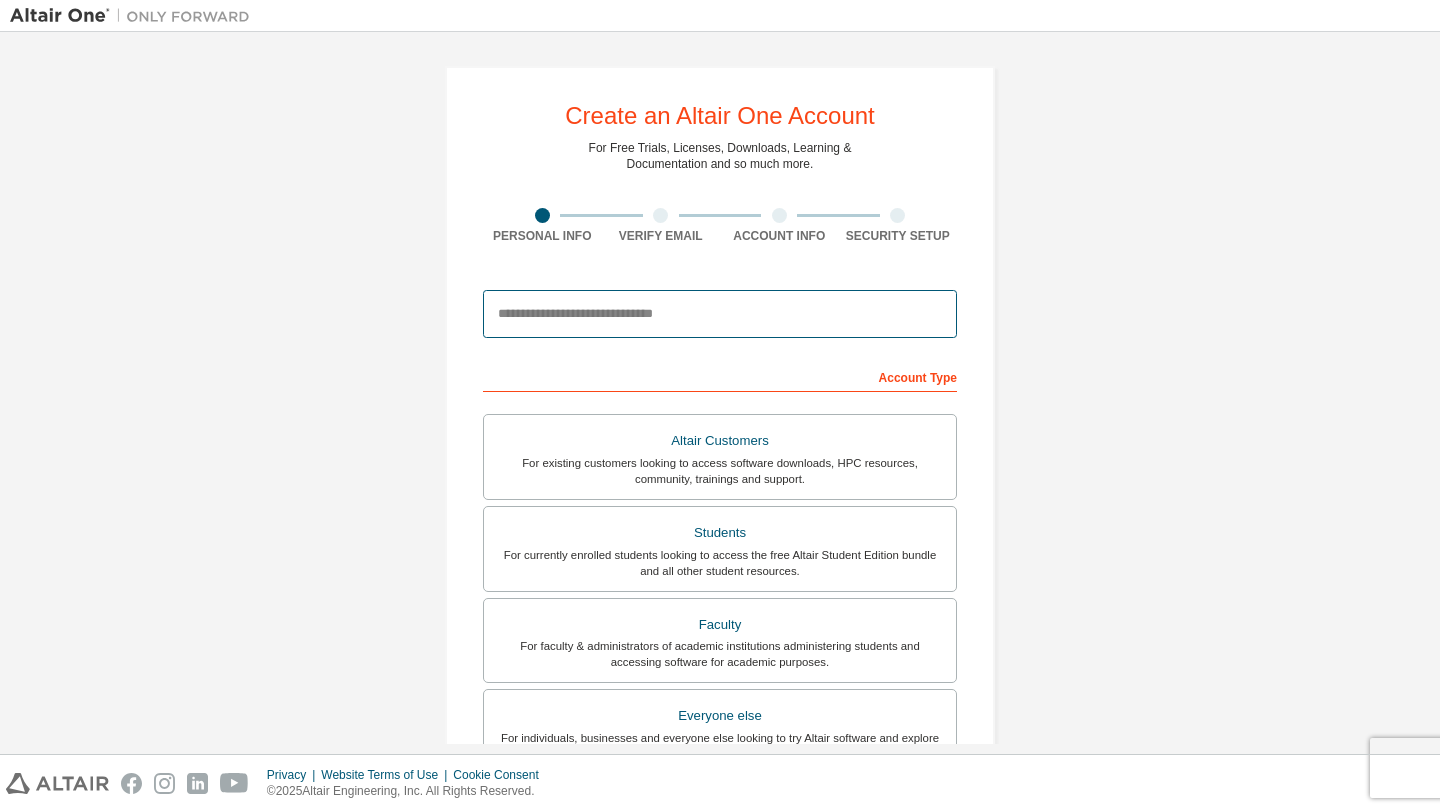type on "**********" 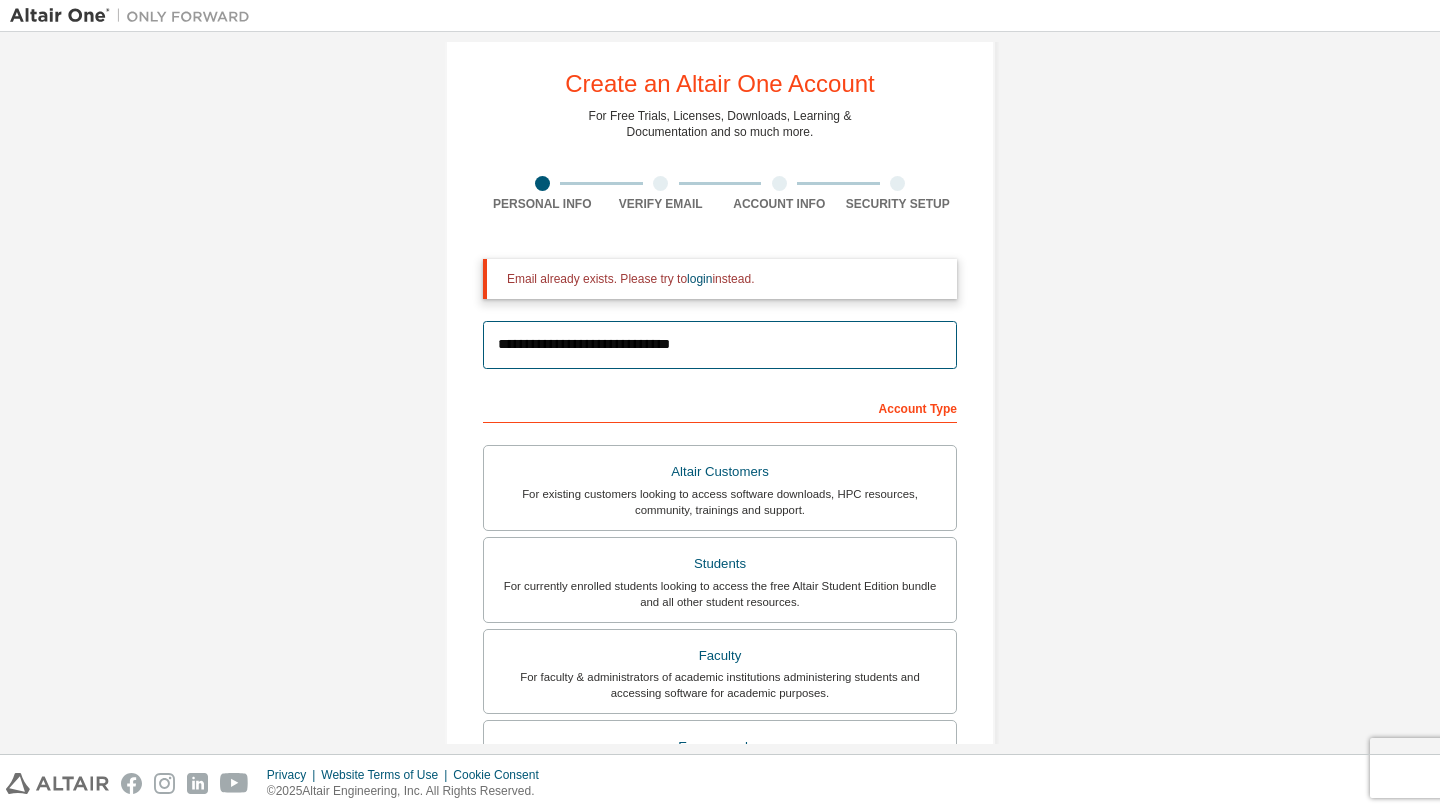 scroll, scrollTop: 45, scrollLeft: 0, axis: vertical 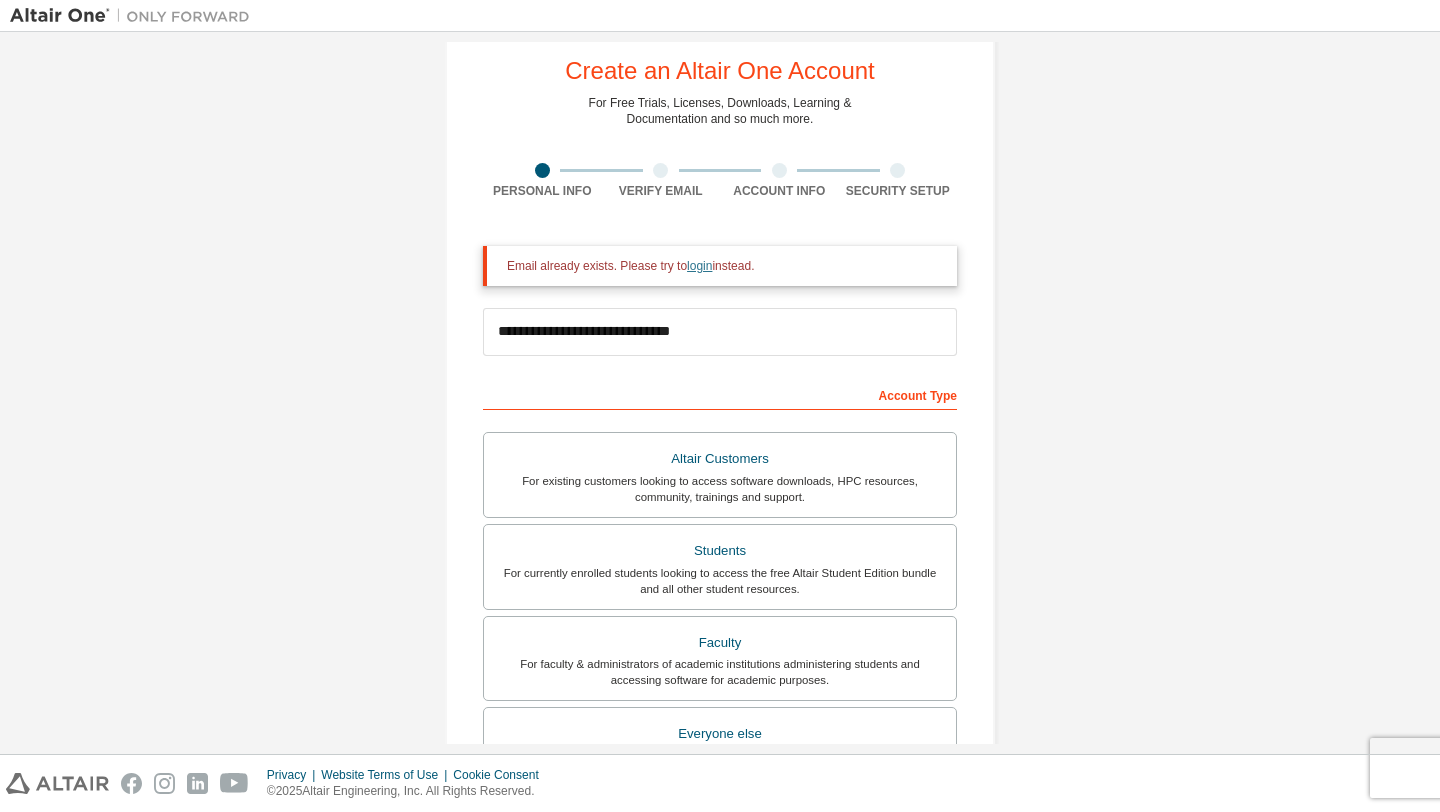 click on "login" at bounding box center (699, 266) 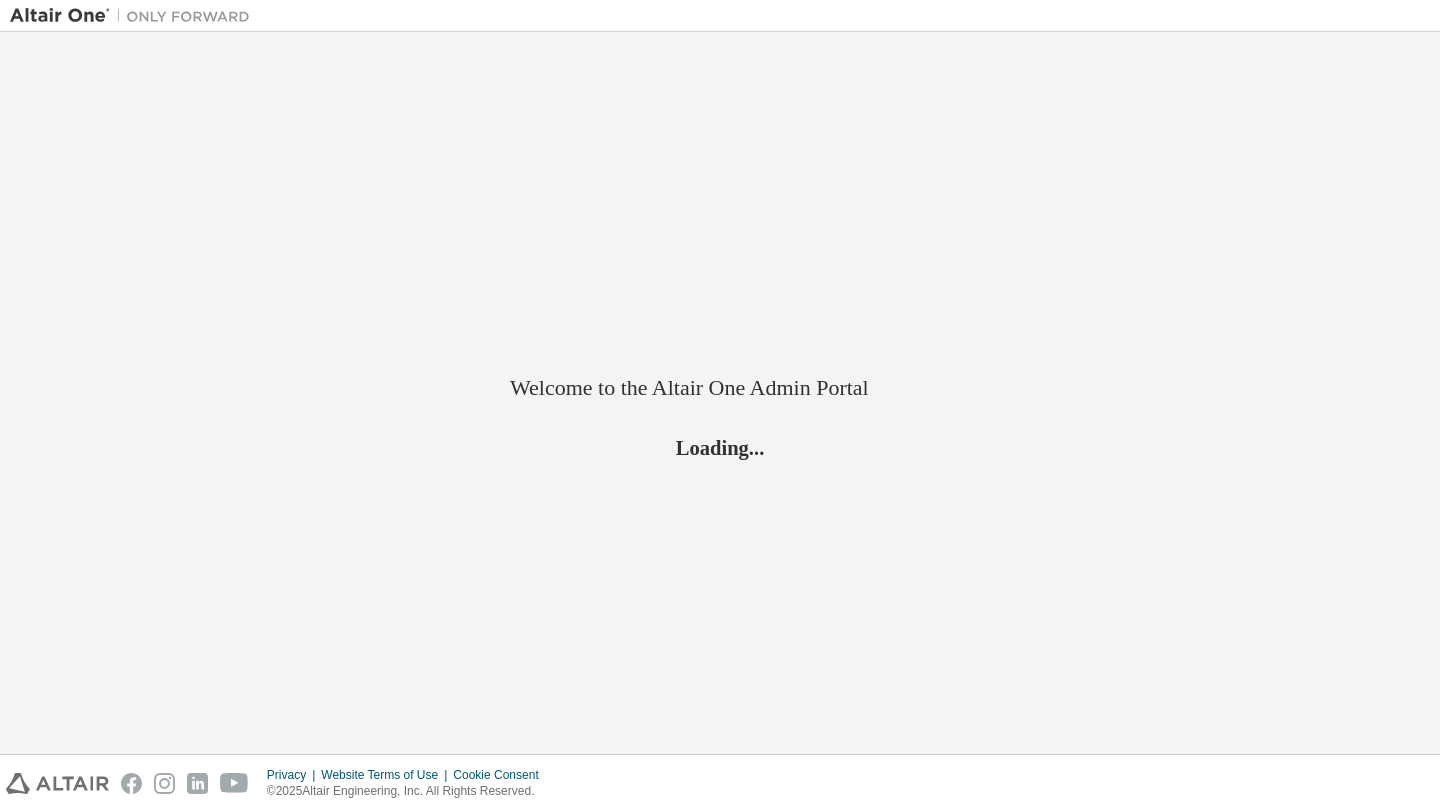 scroll, scrollTop: 0, scrollLeft: 0, axis: both 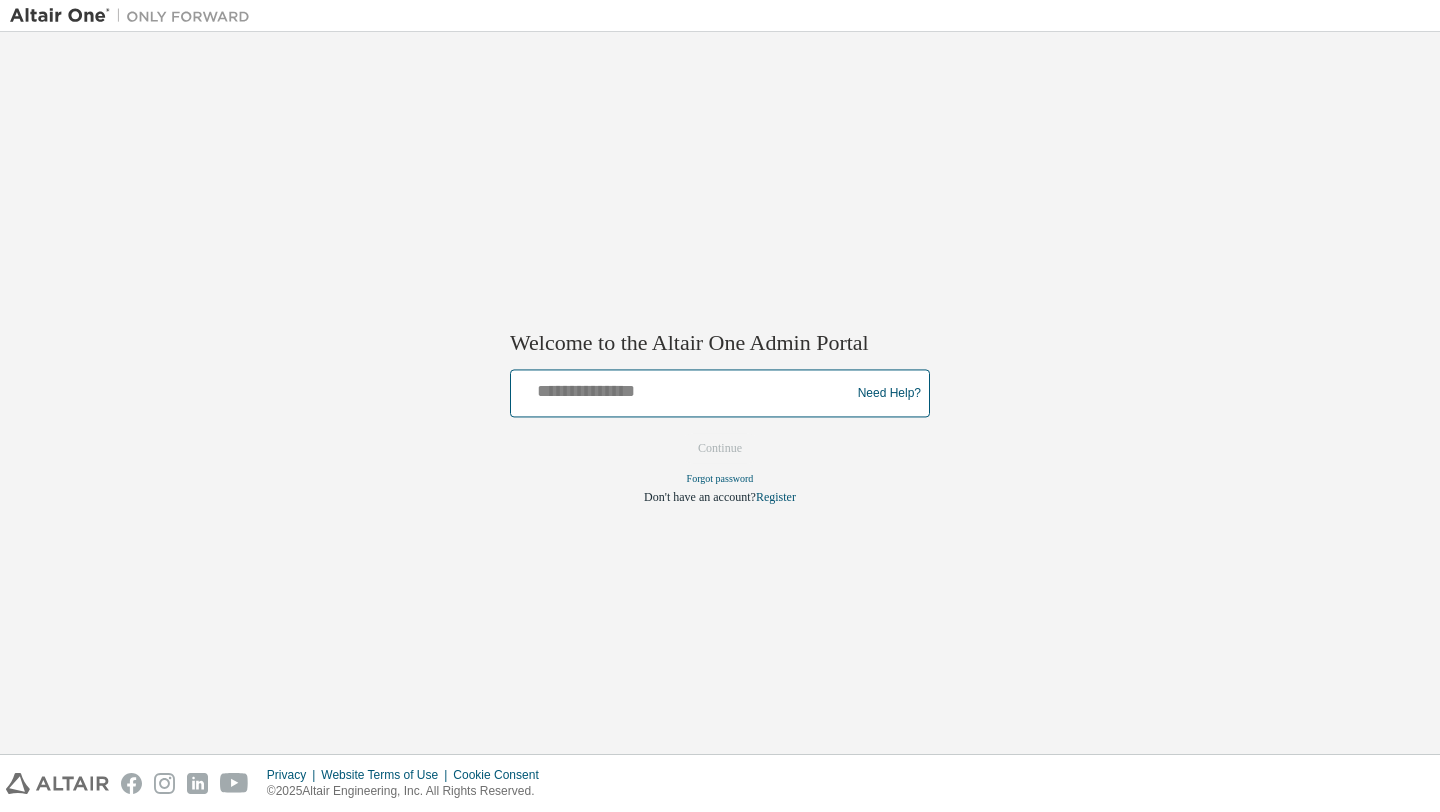 click at bounding box center [683, 389] 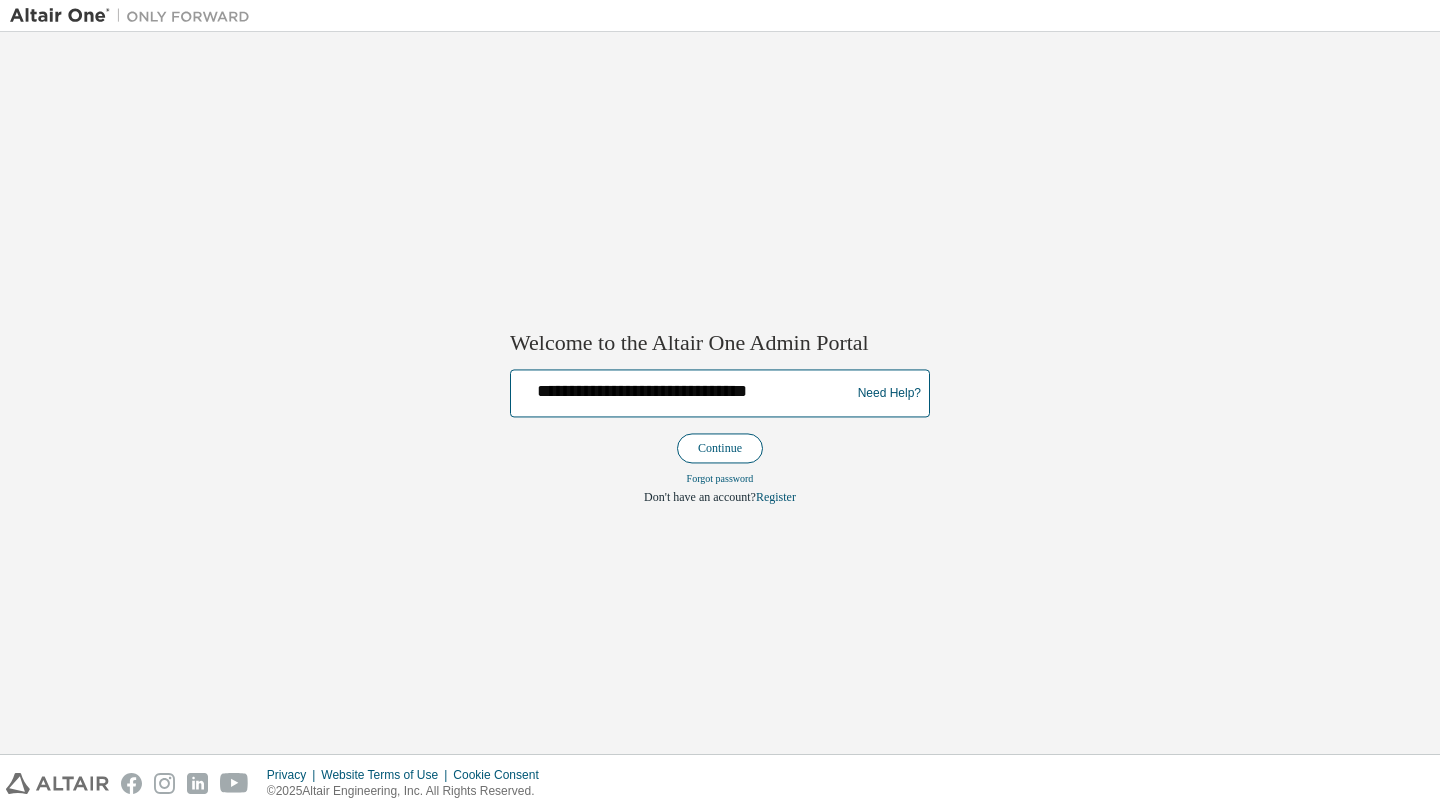 type on "**********" 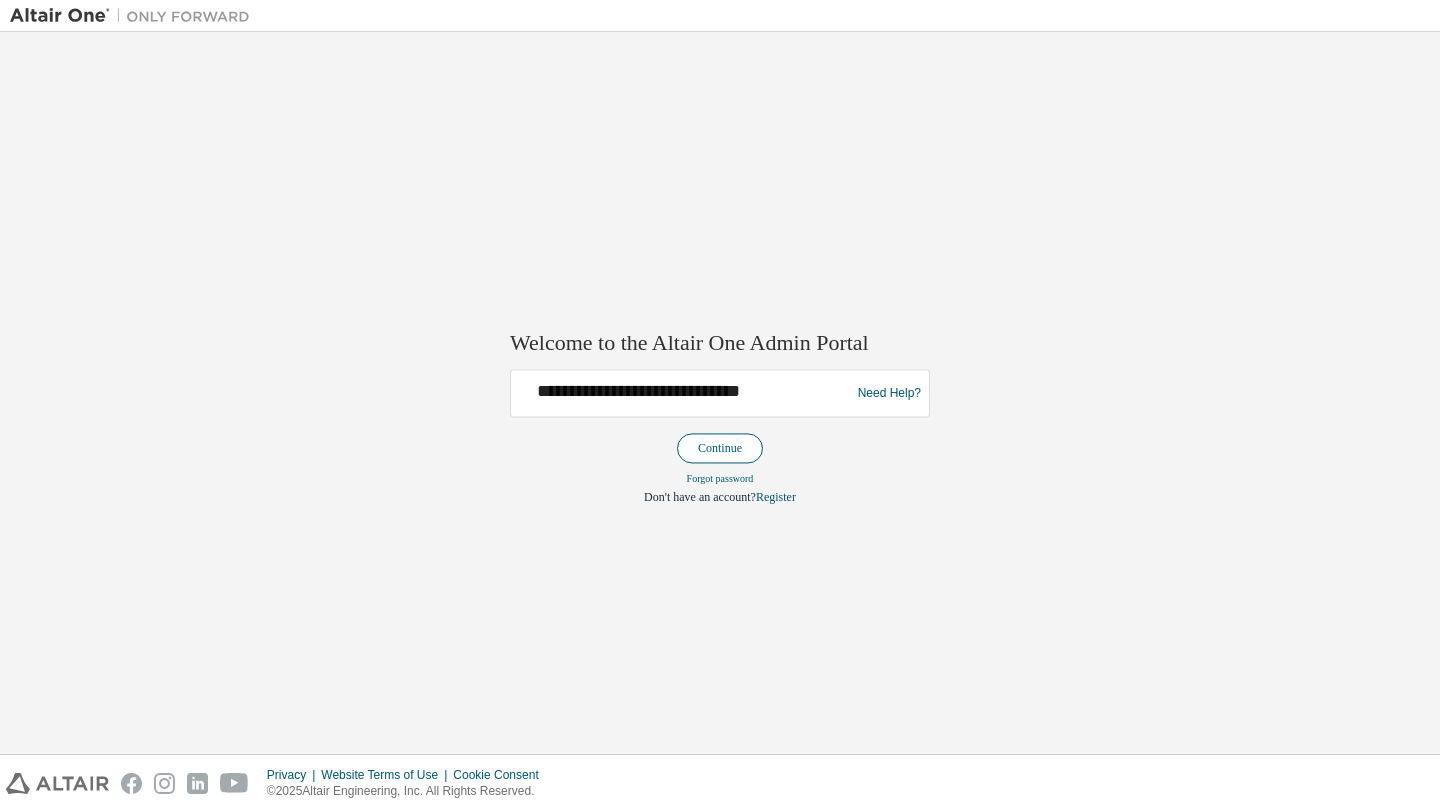 click on "Continue" at bounding box center [720, 449] 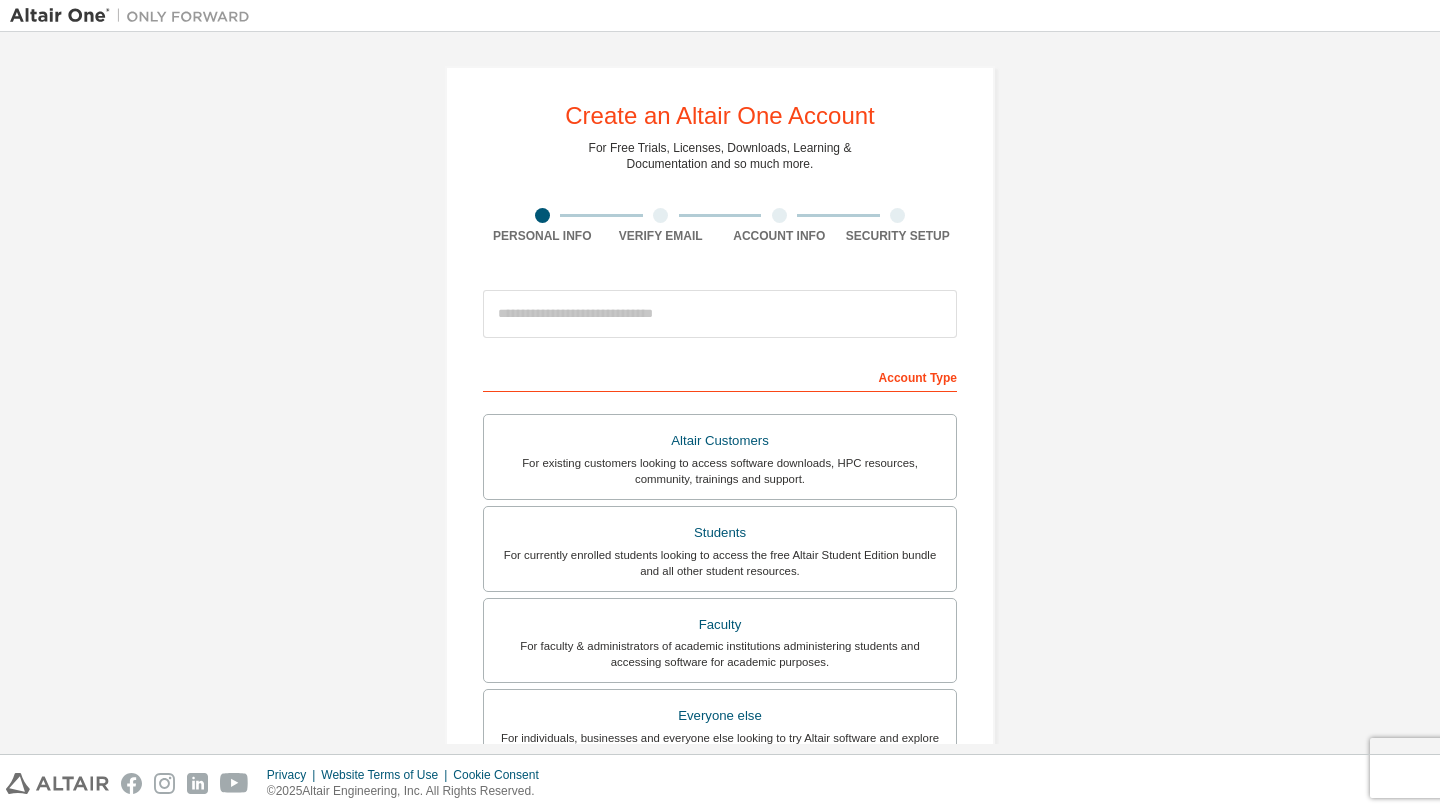 scroll, scrollTop: 0, scrollLeft: 0, axis: both 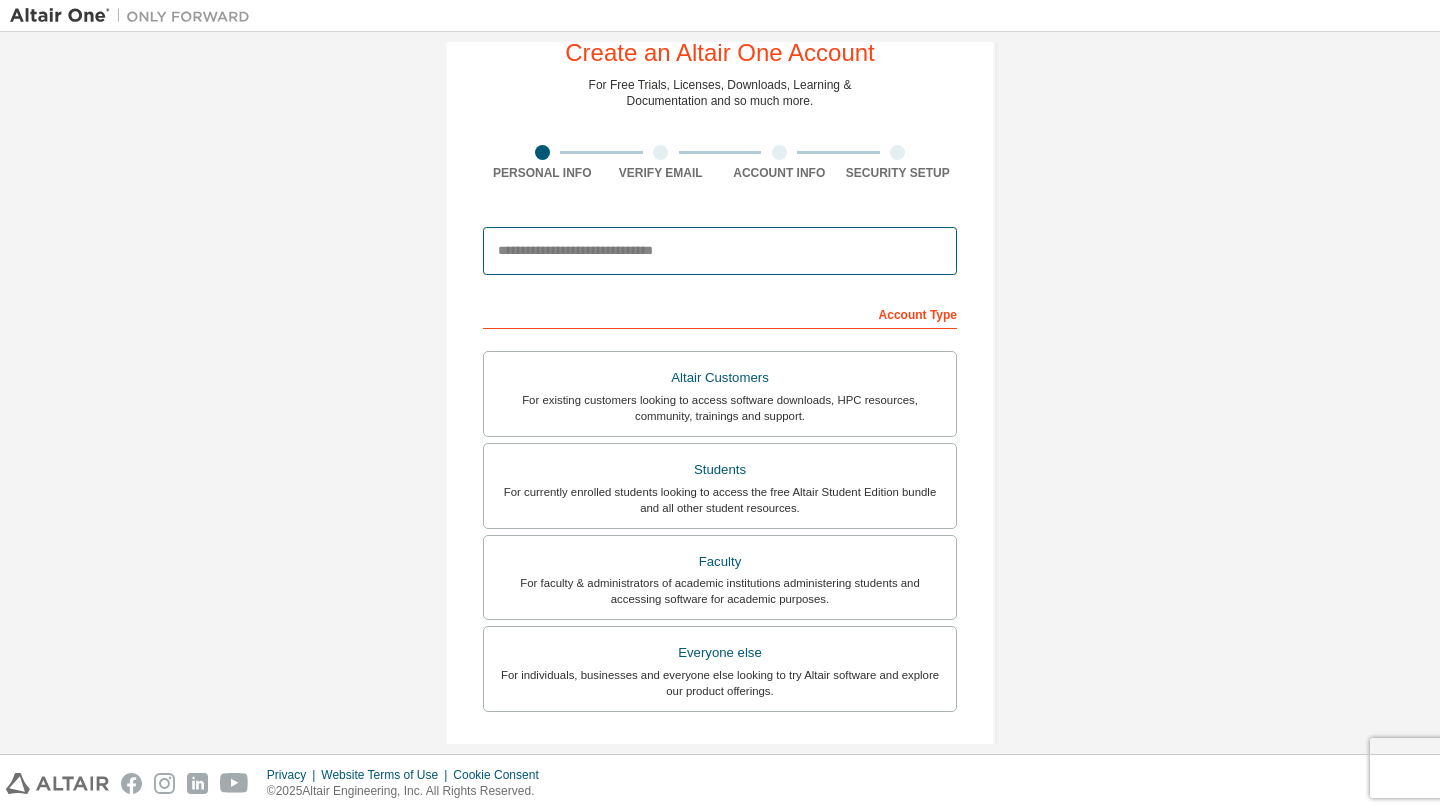 click at bounding box center (720, 251) 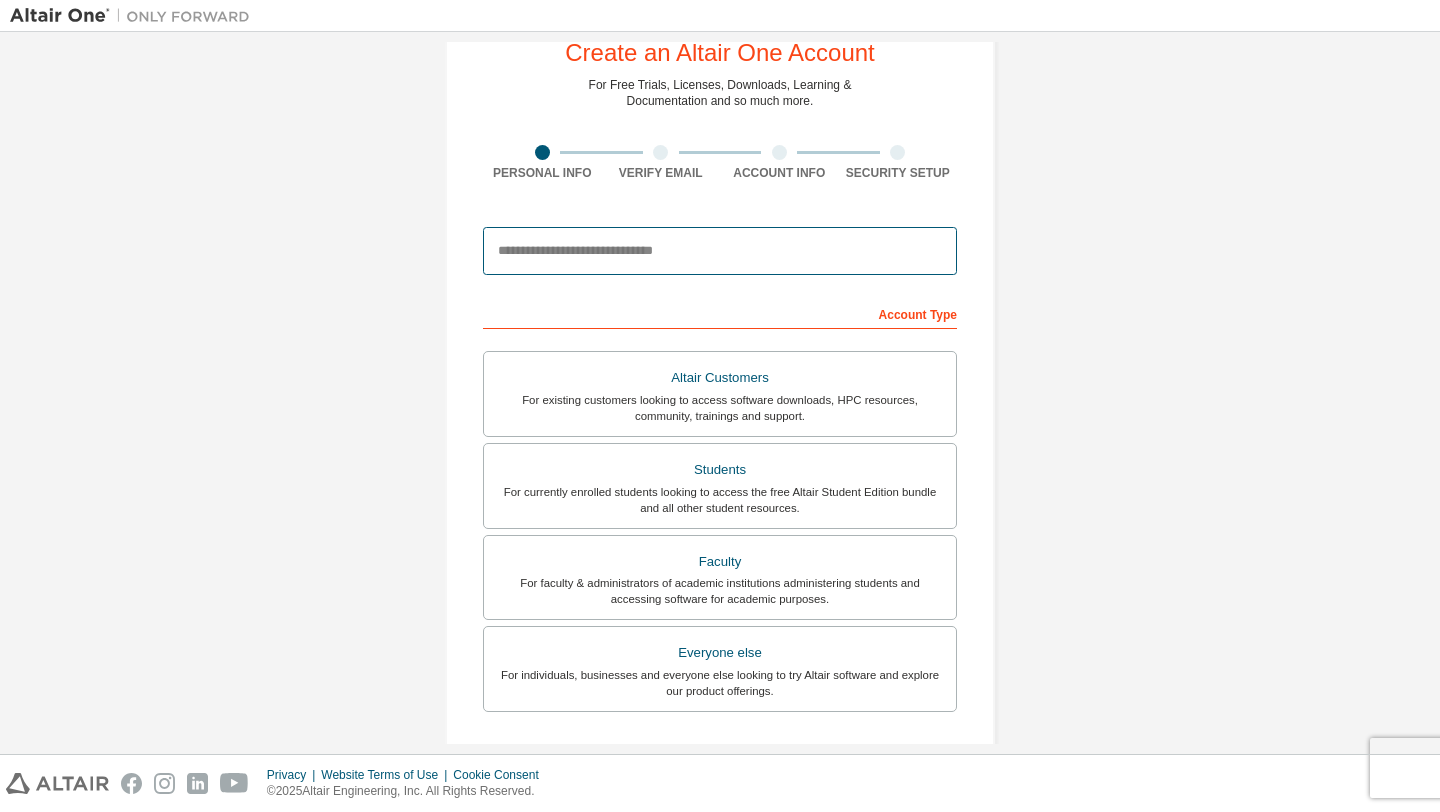 type on "**********" 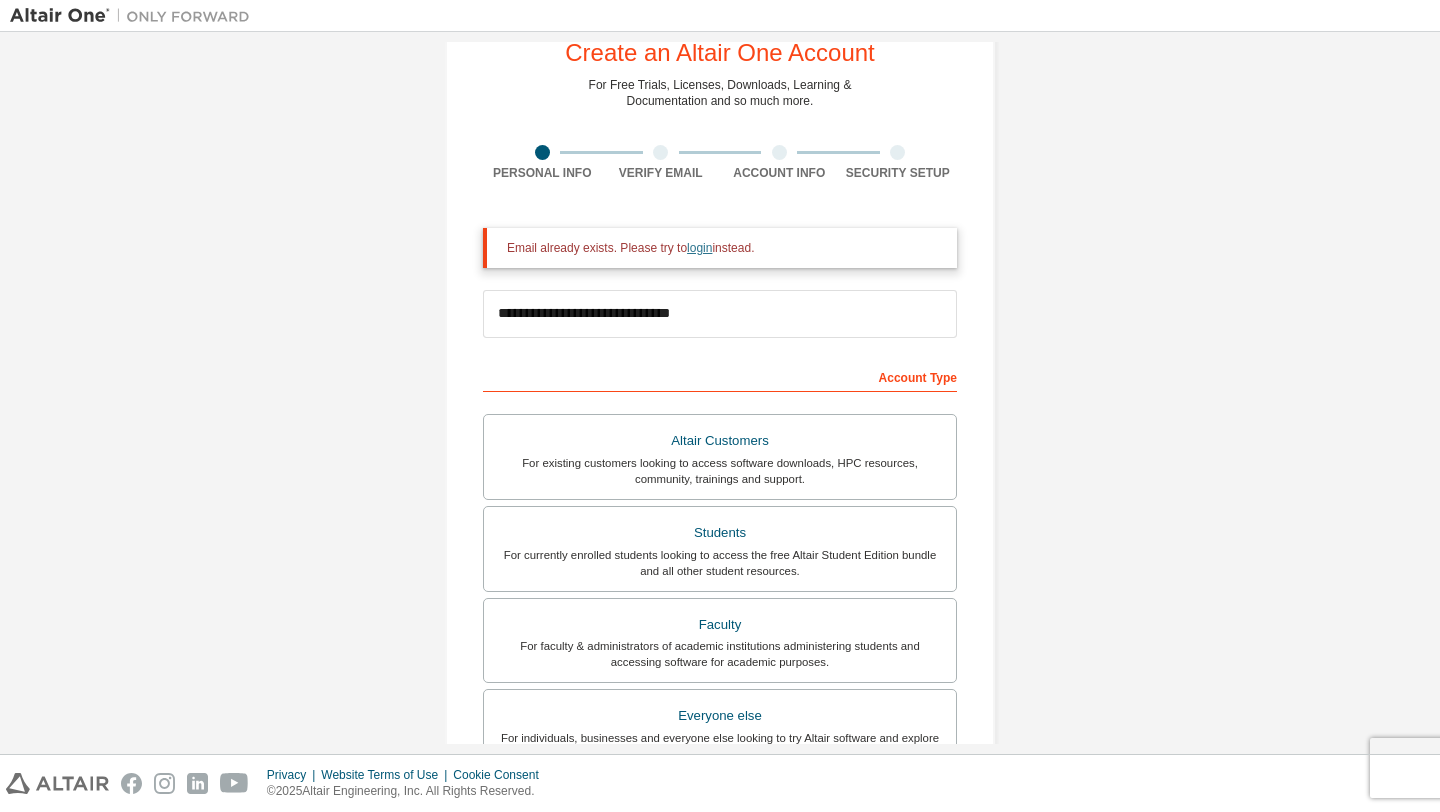 click on "login" at bounding box center [699, 248] 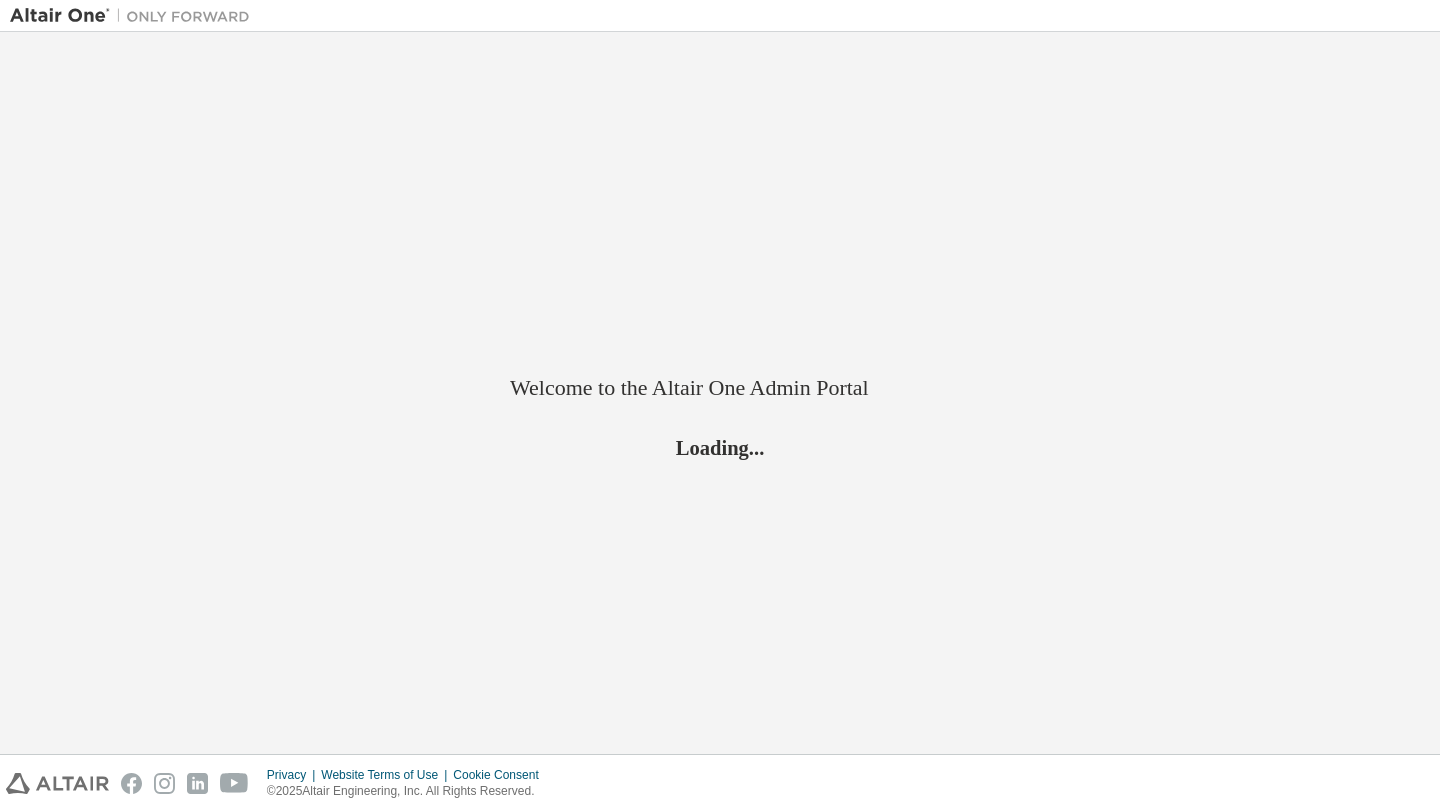 scroll, scrollTop: 0, scrollLeft: 0, axis: both 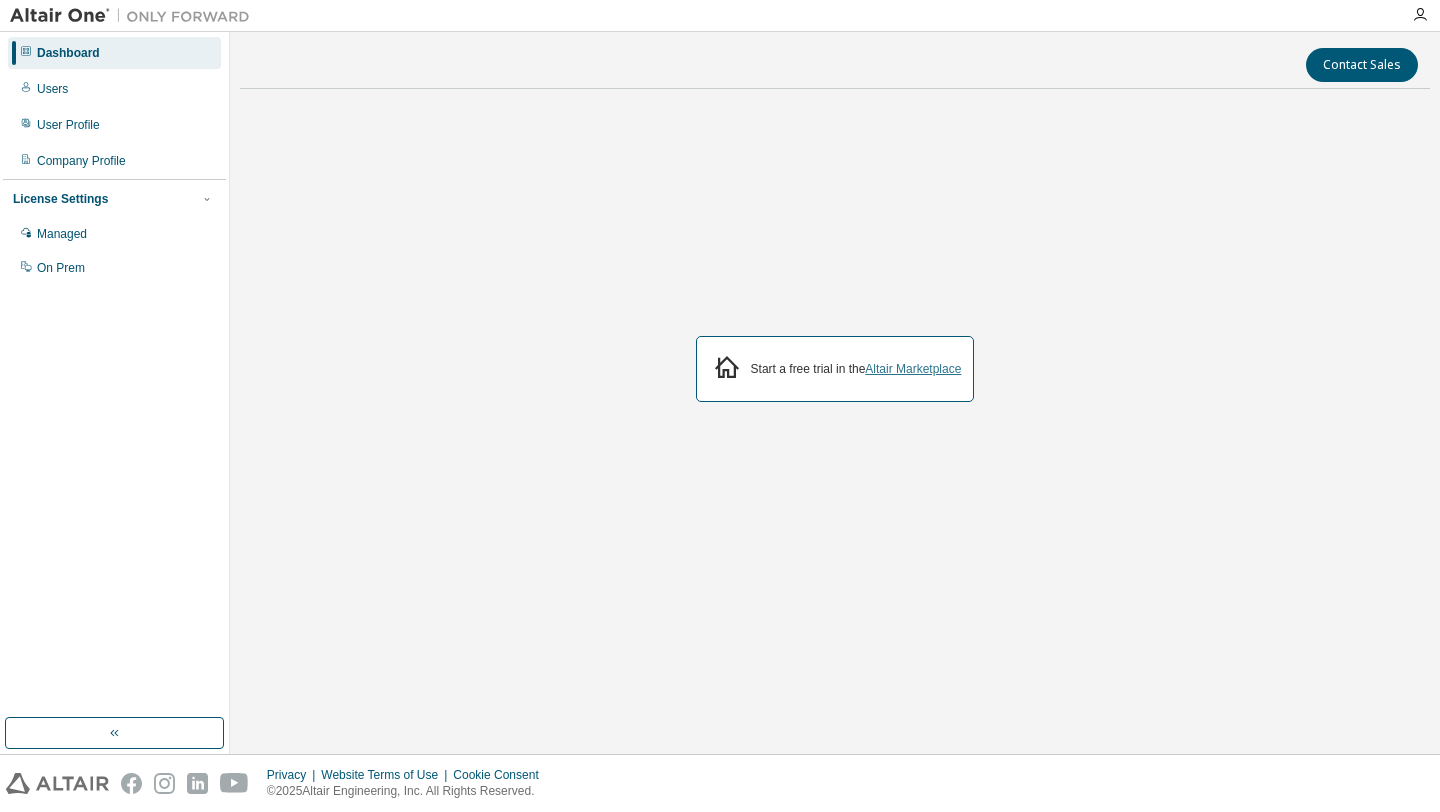 click on "Altair Marketplace" at bounding box center (913, 369) 